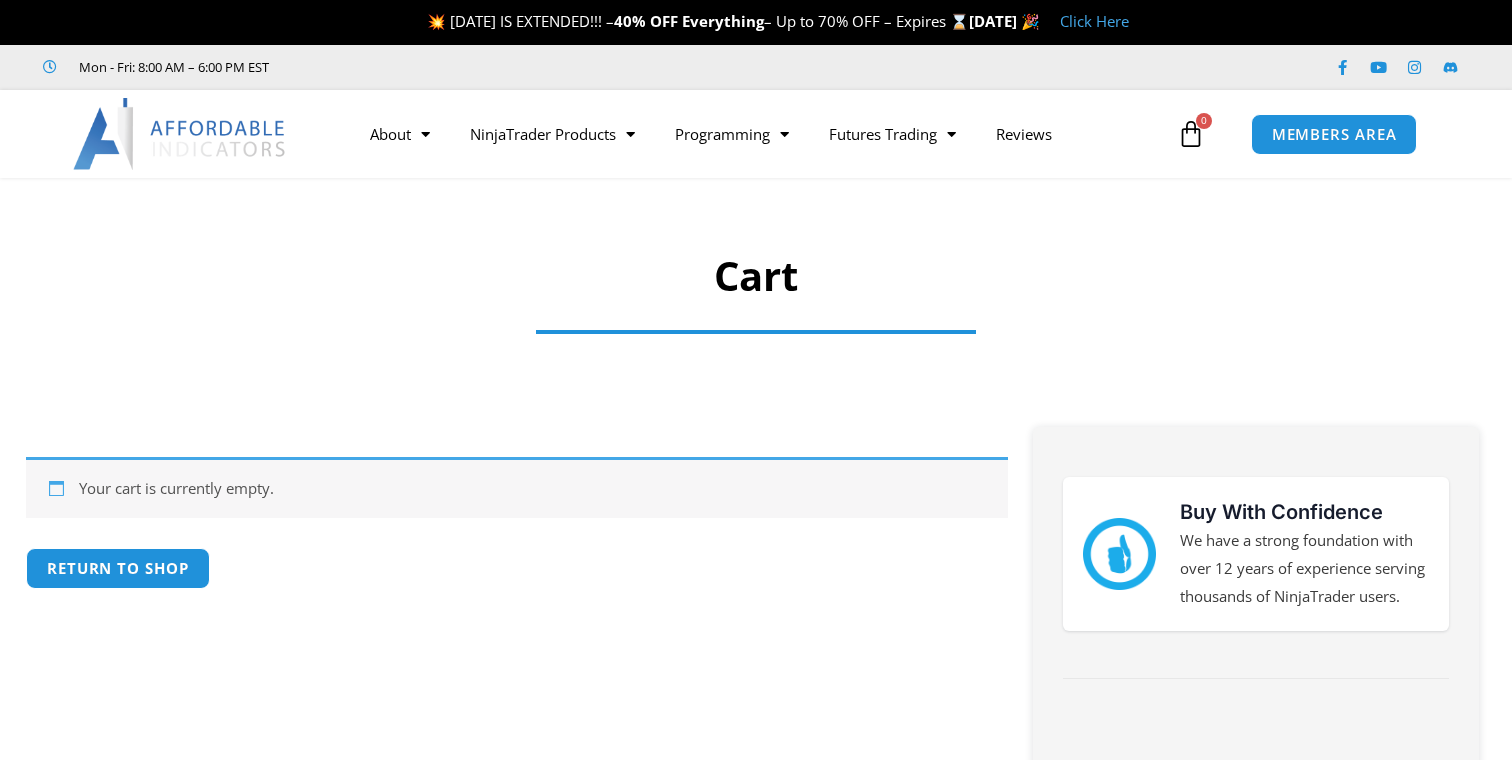 scroll, scrollTop: 0, scrollLeft: 0, axis: both 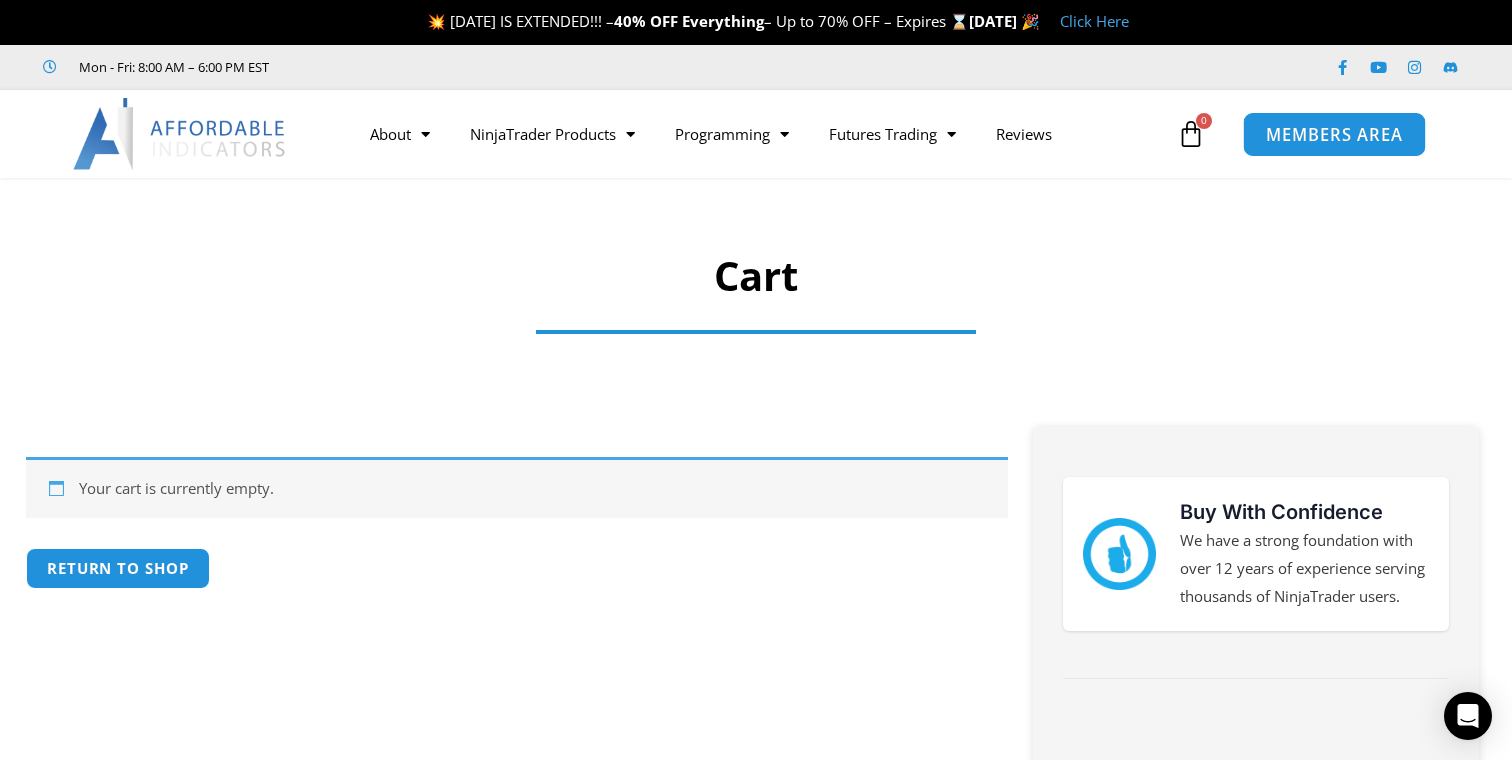 click on "MEMBERS AREA" at bounding box center [1333, 134] 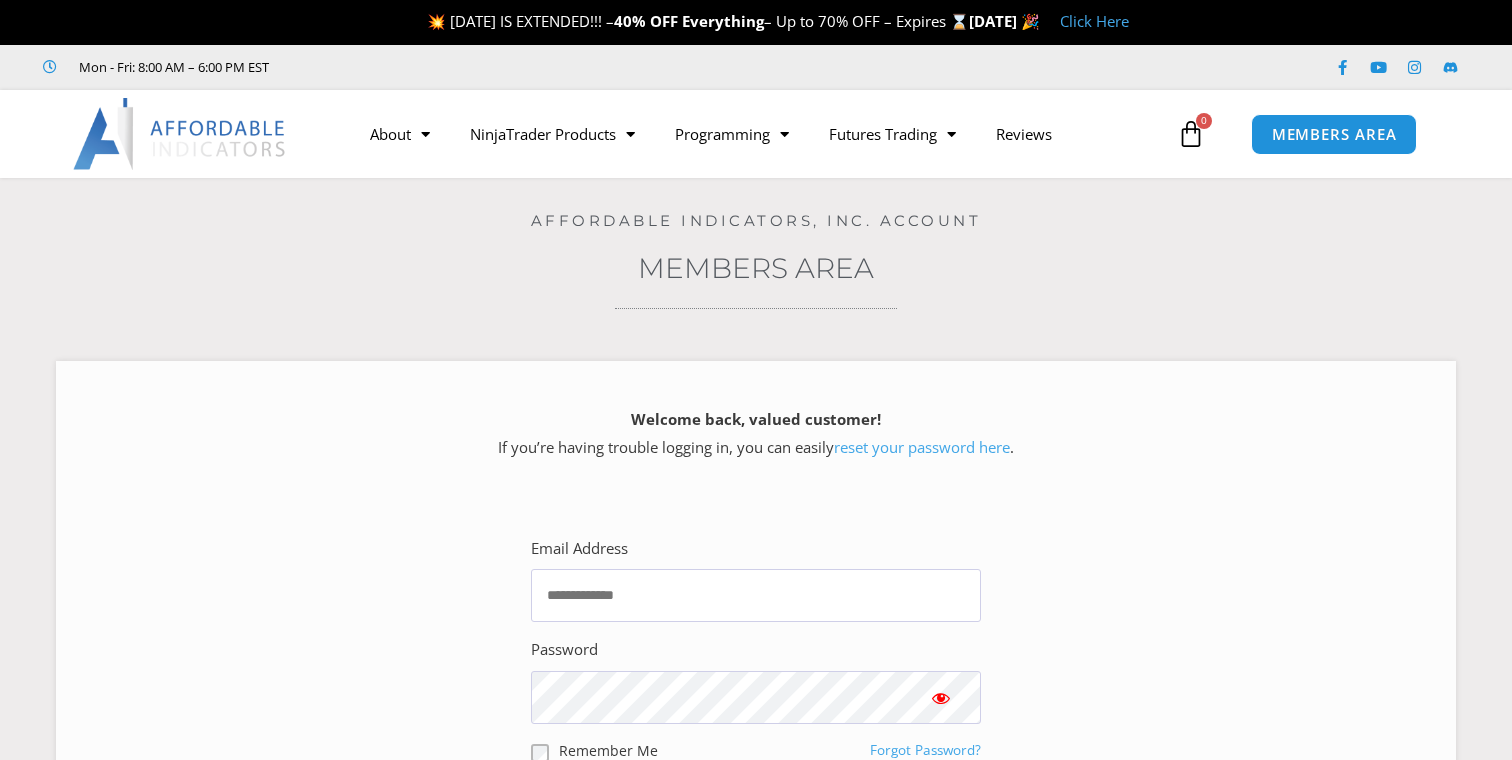scroll, scrollTop: 0, scrollLeft: 0, axis: both 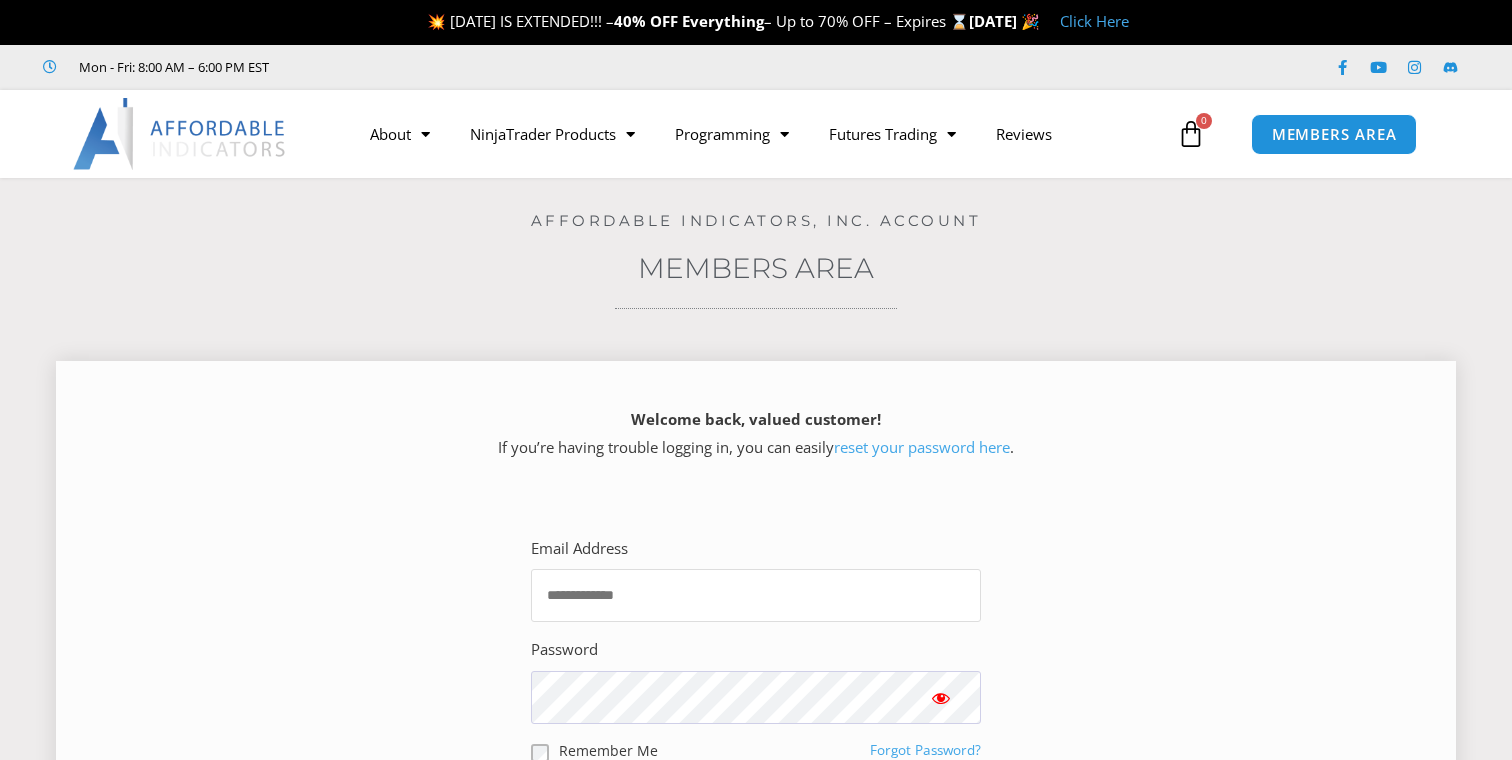 click on "Email Address" at bounding box center [756, 595] 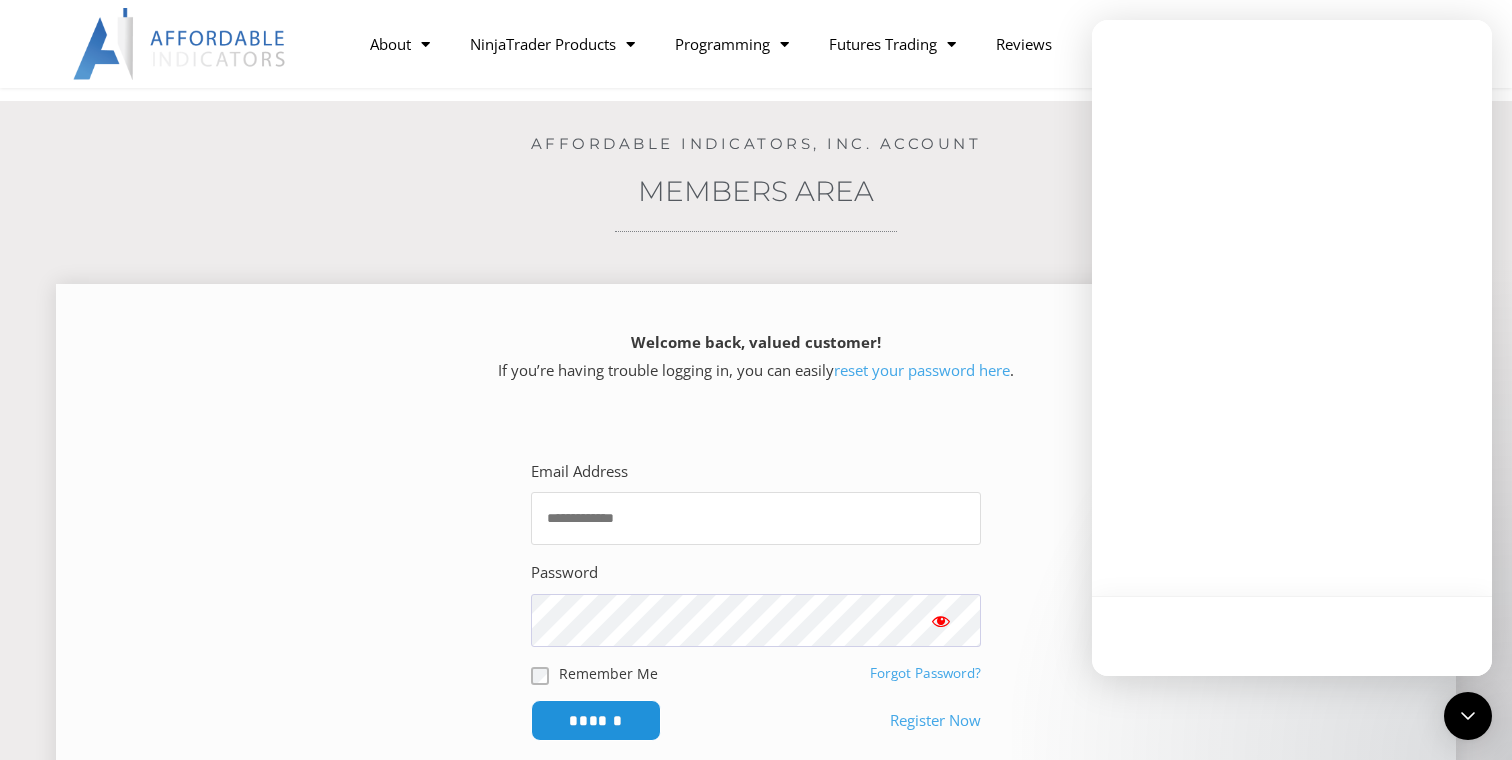 scroll, scrollTop: 91, scrollLeft: 0, axis: vertical 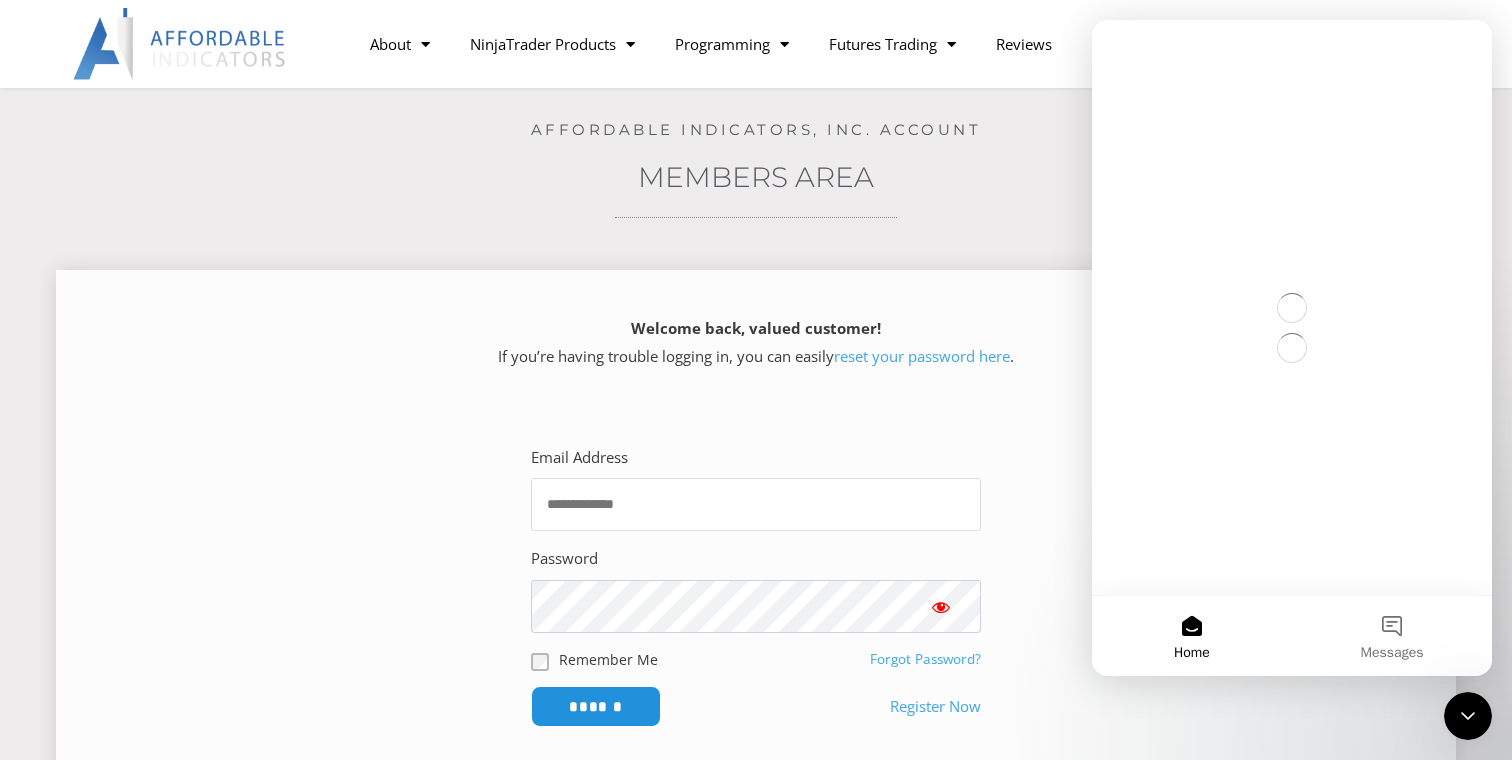 click on "Email Address" at bounding box center (756, 504) 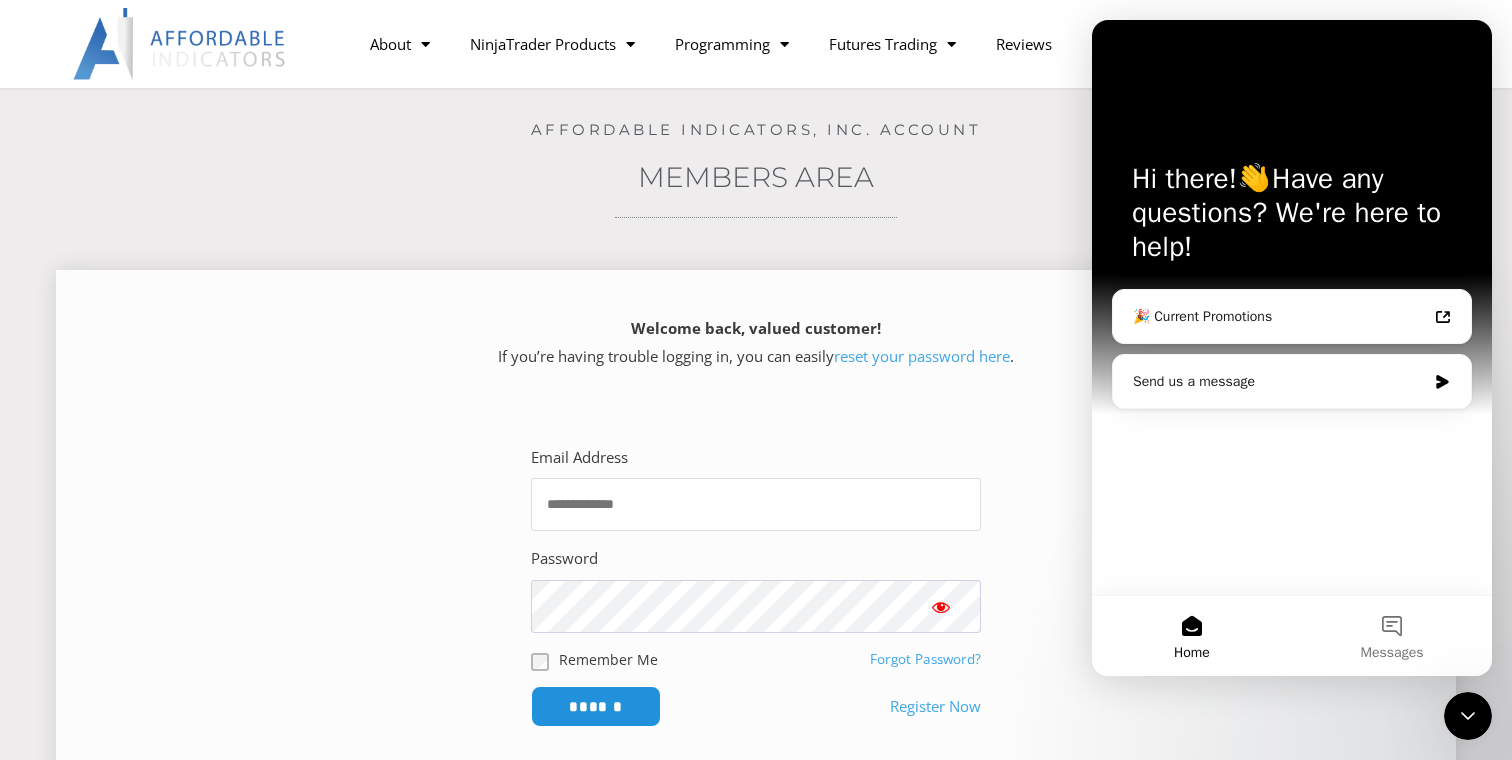 type on "**********" 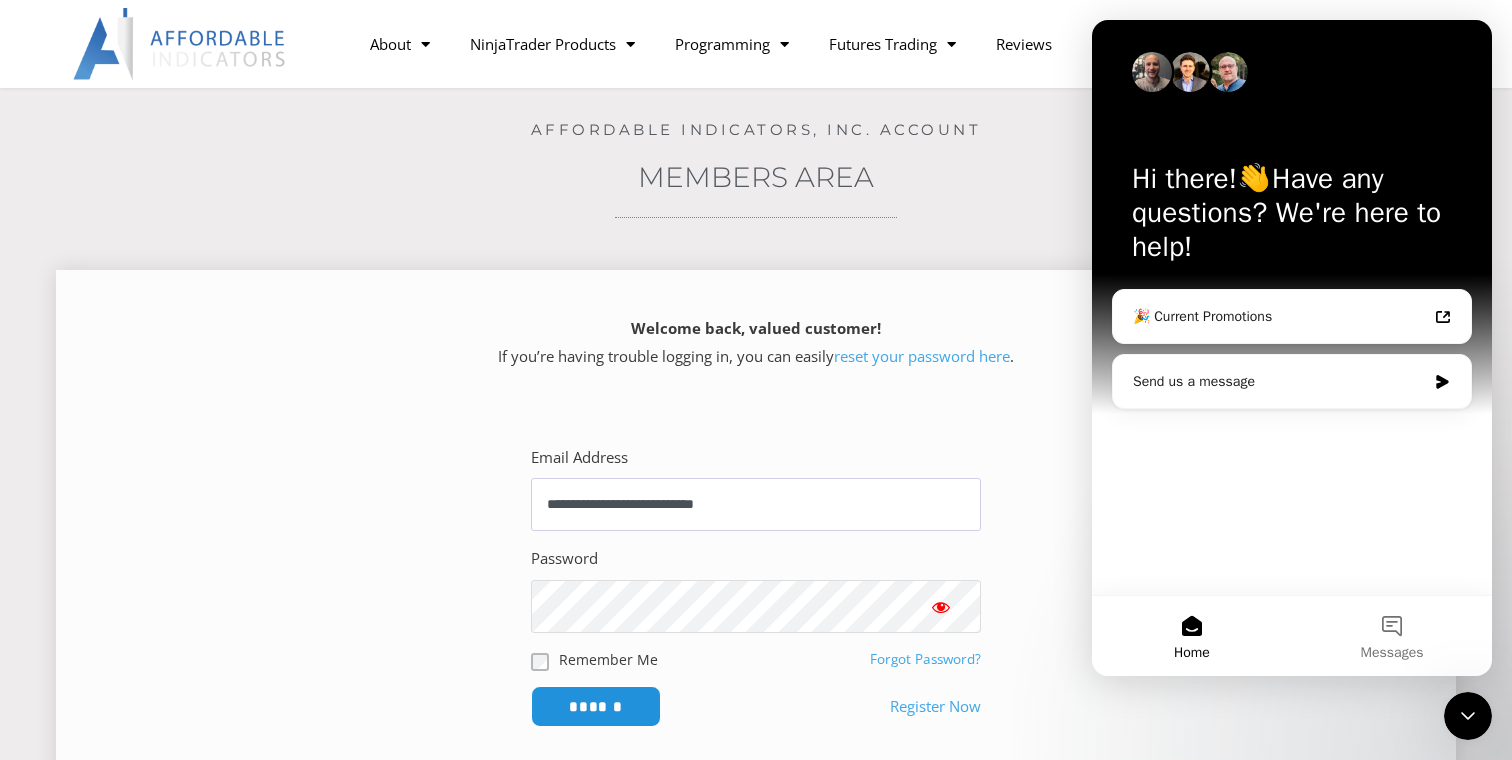 click on "******" at bounding box center [596, 706] 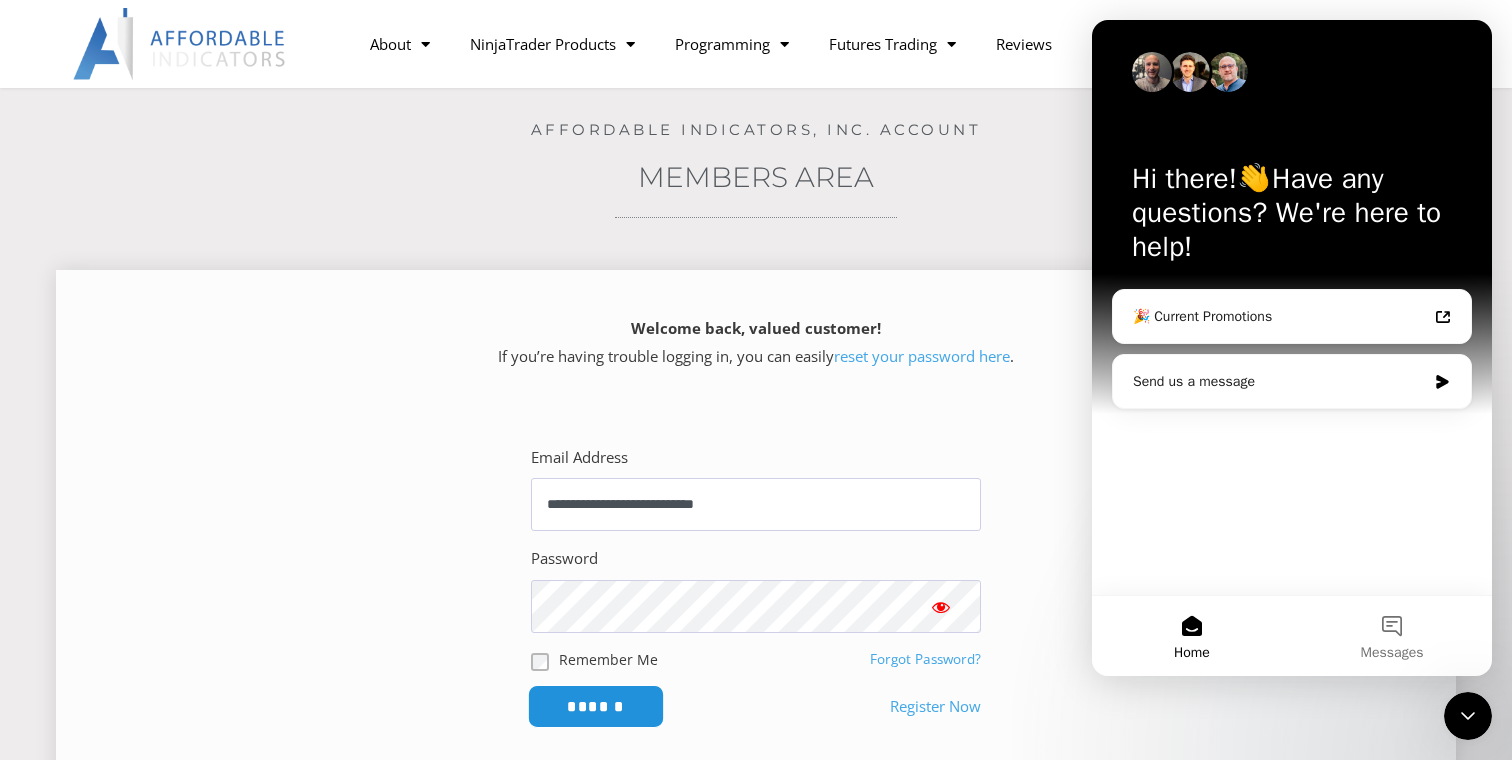 click on "******" at bounding box center [596, 706] 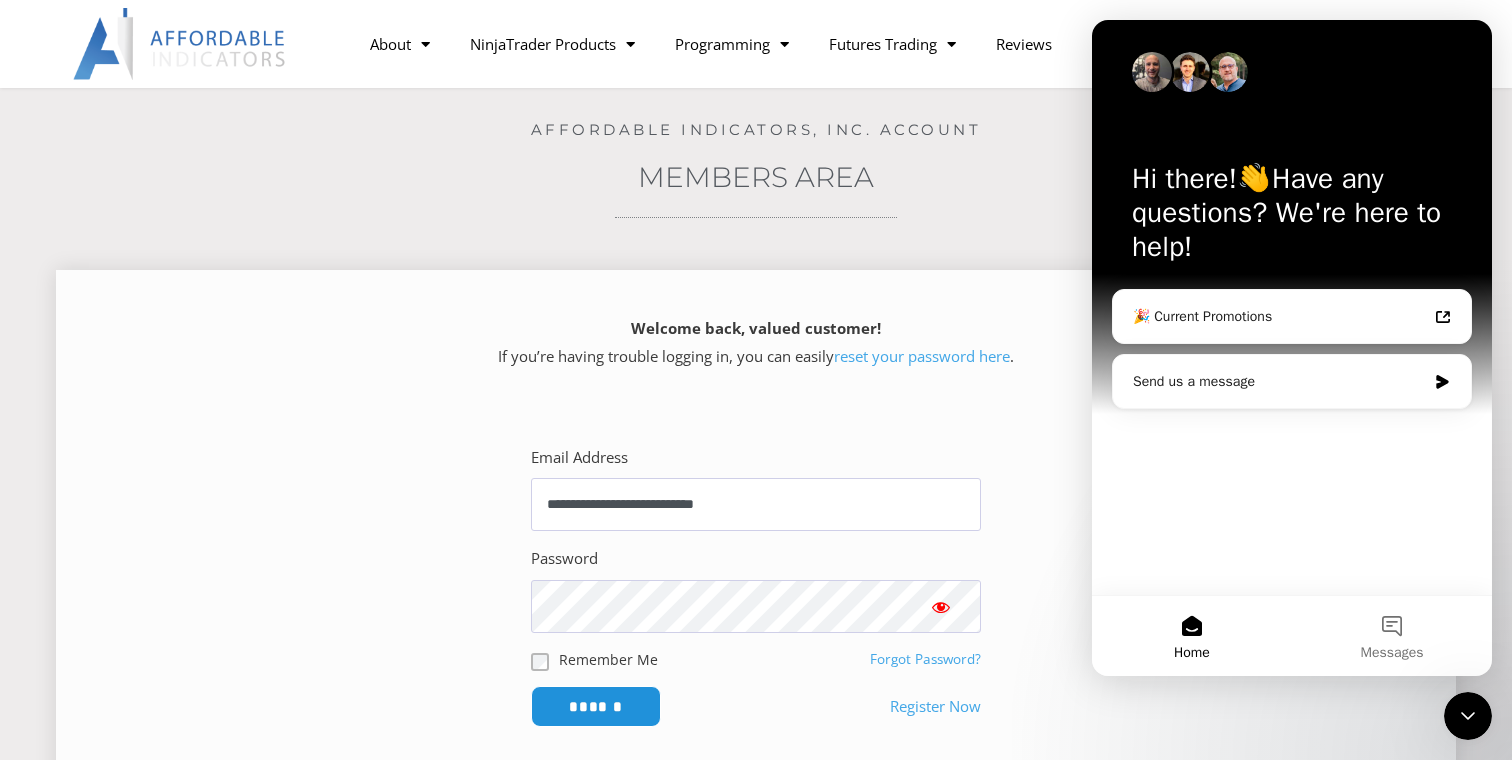click on "**********" at bounding box center (756, 586) 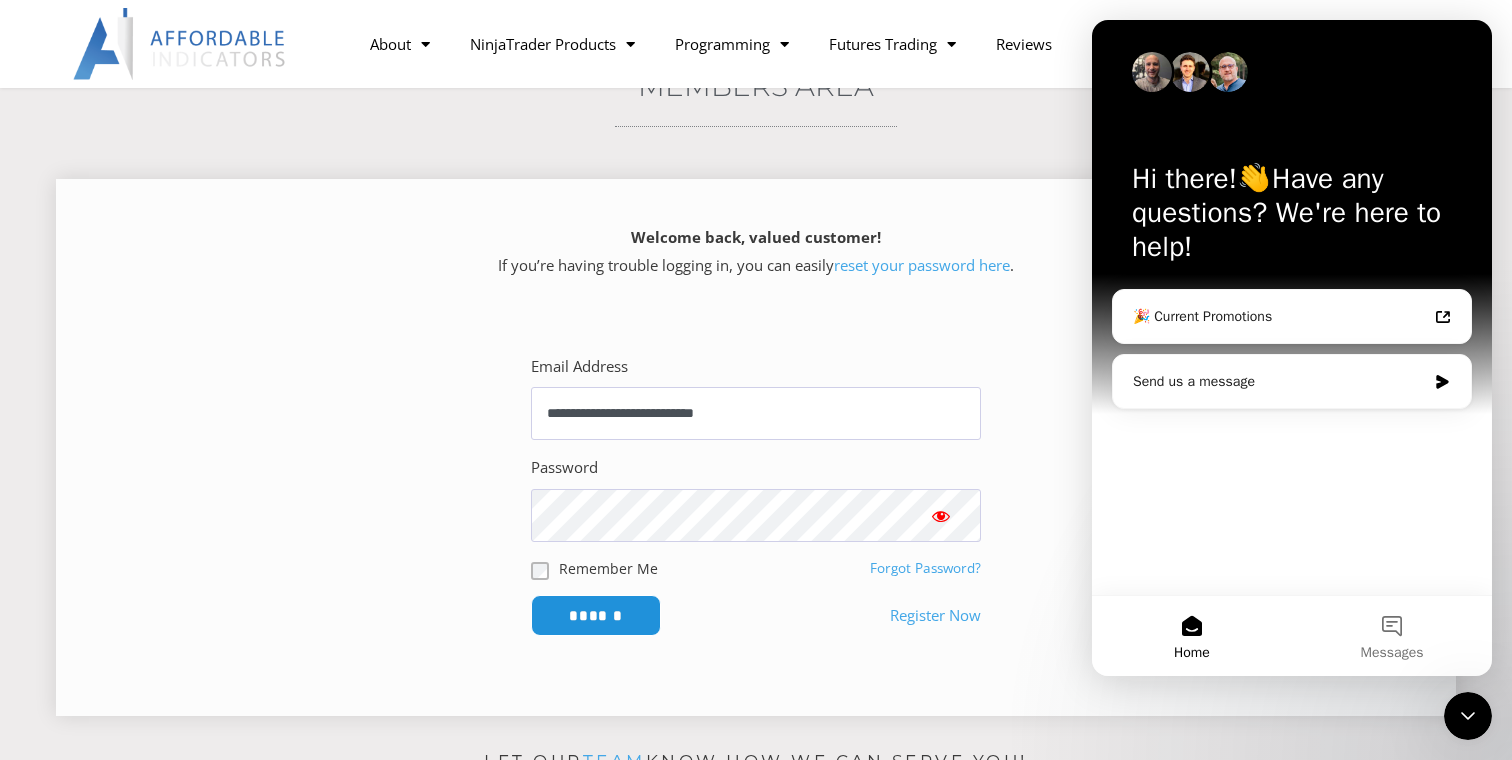 scroll, scrollTop: 193, scrollLeft: 0, axis: vertical 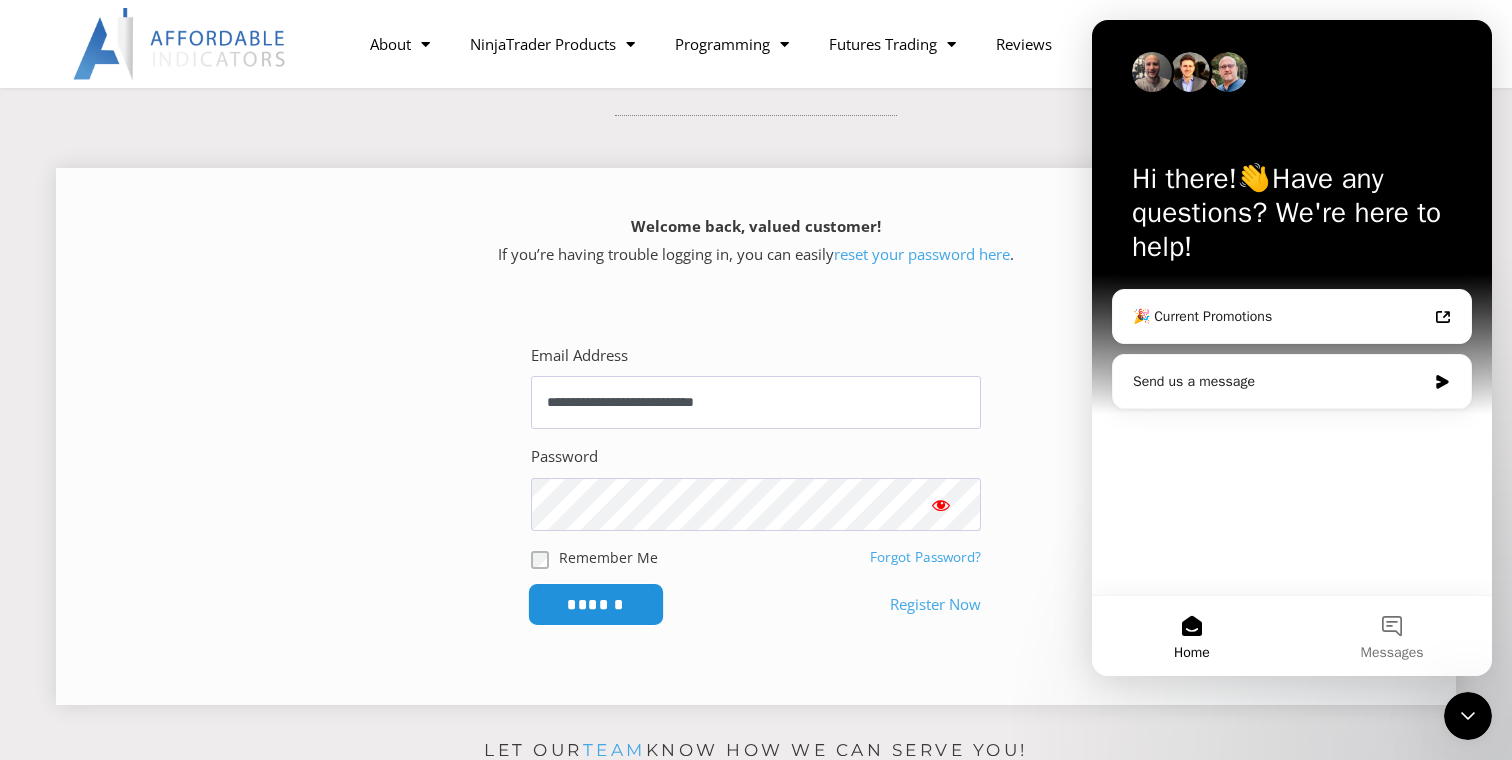 click on "******" at bounding box center [596, 604] 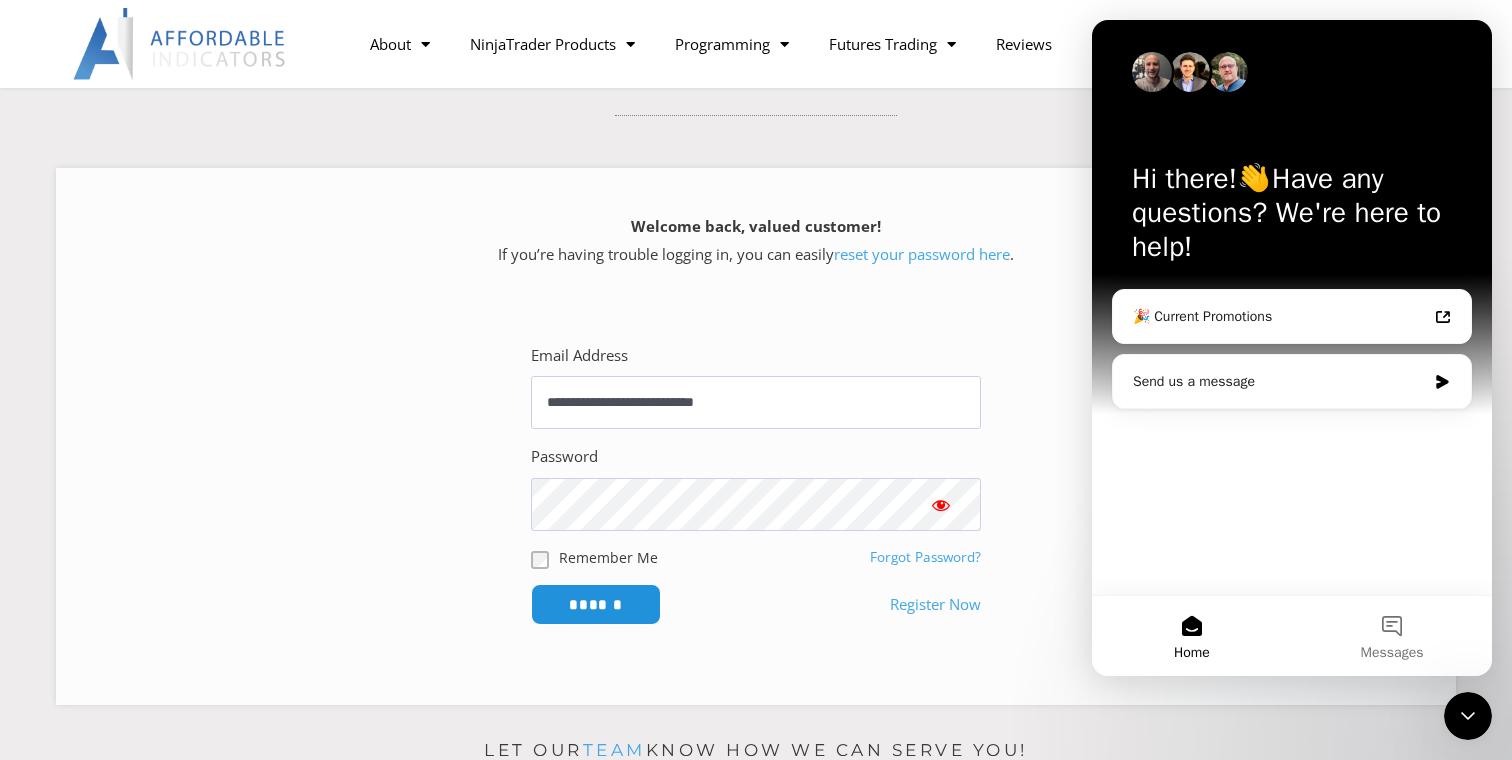 click 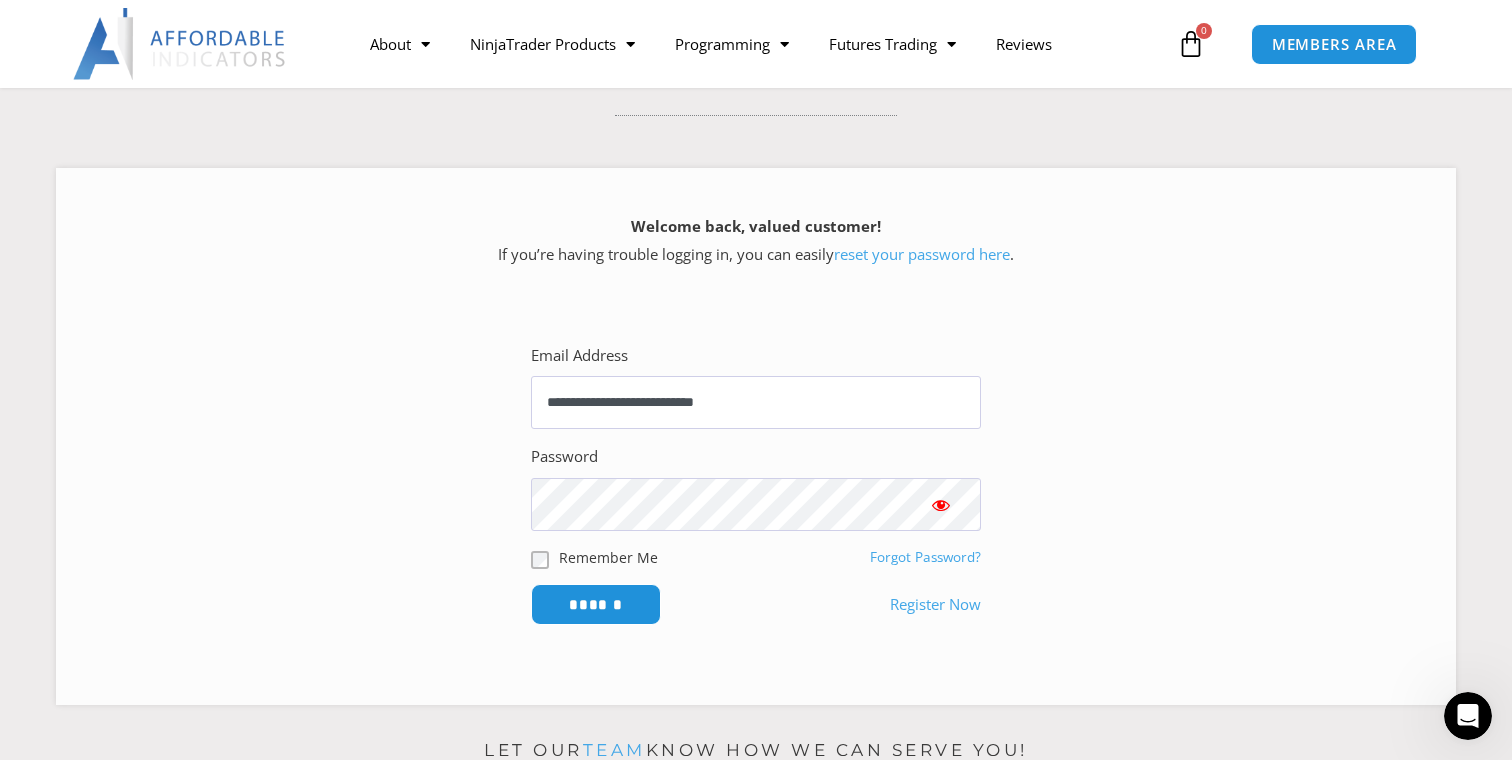 scroll, scrollTop: 0, scrollLeft: 0, axis: both 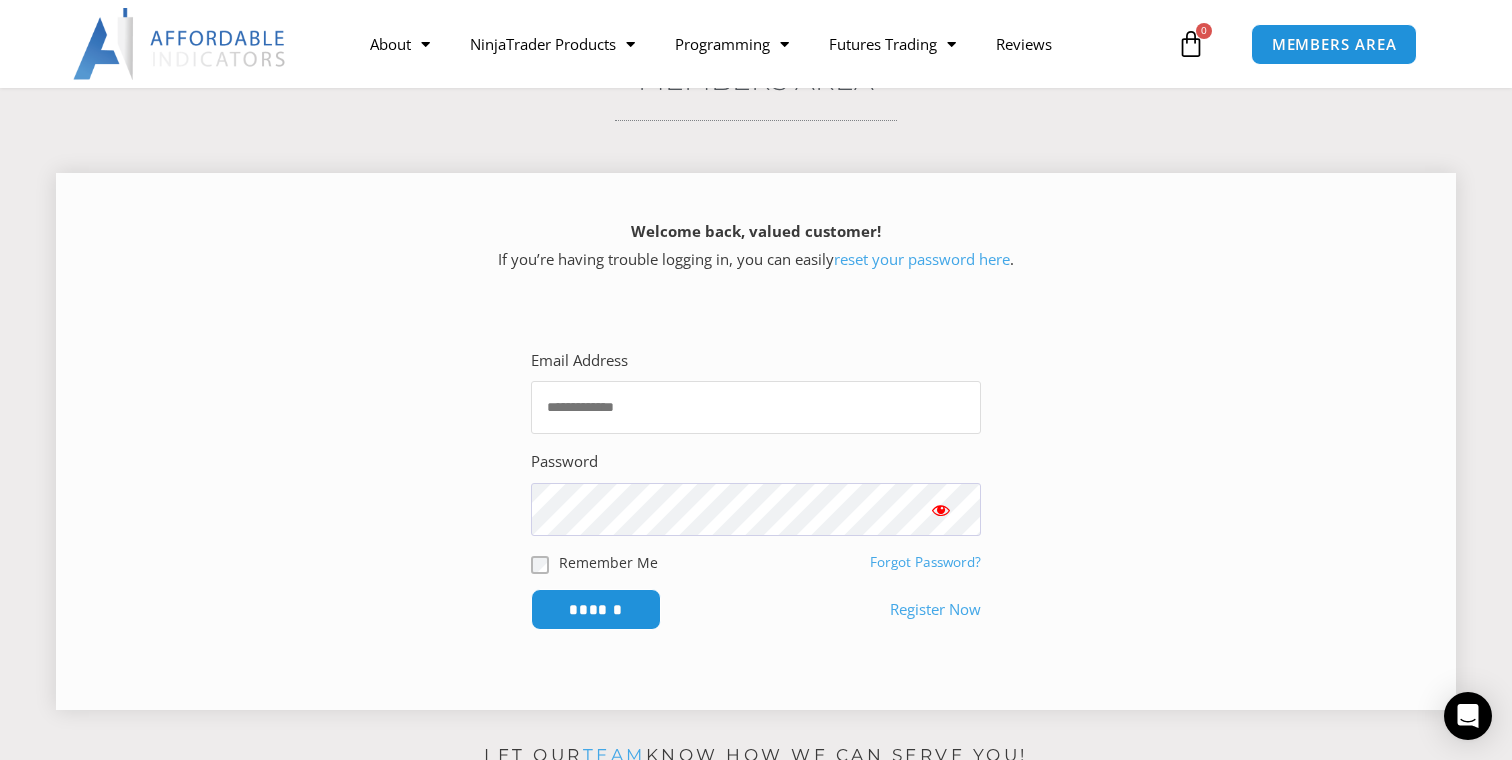 click on "Email Address" at bounding box center [756, 407] 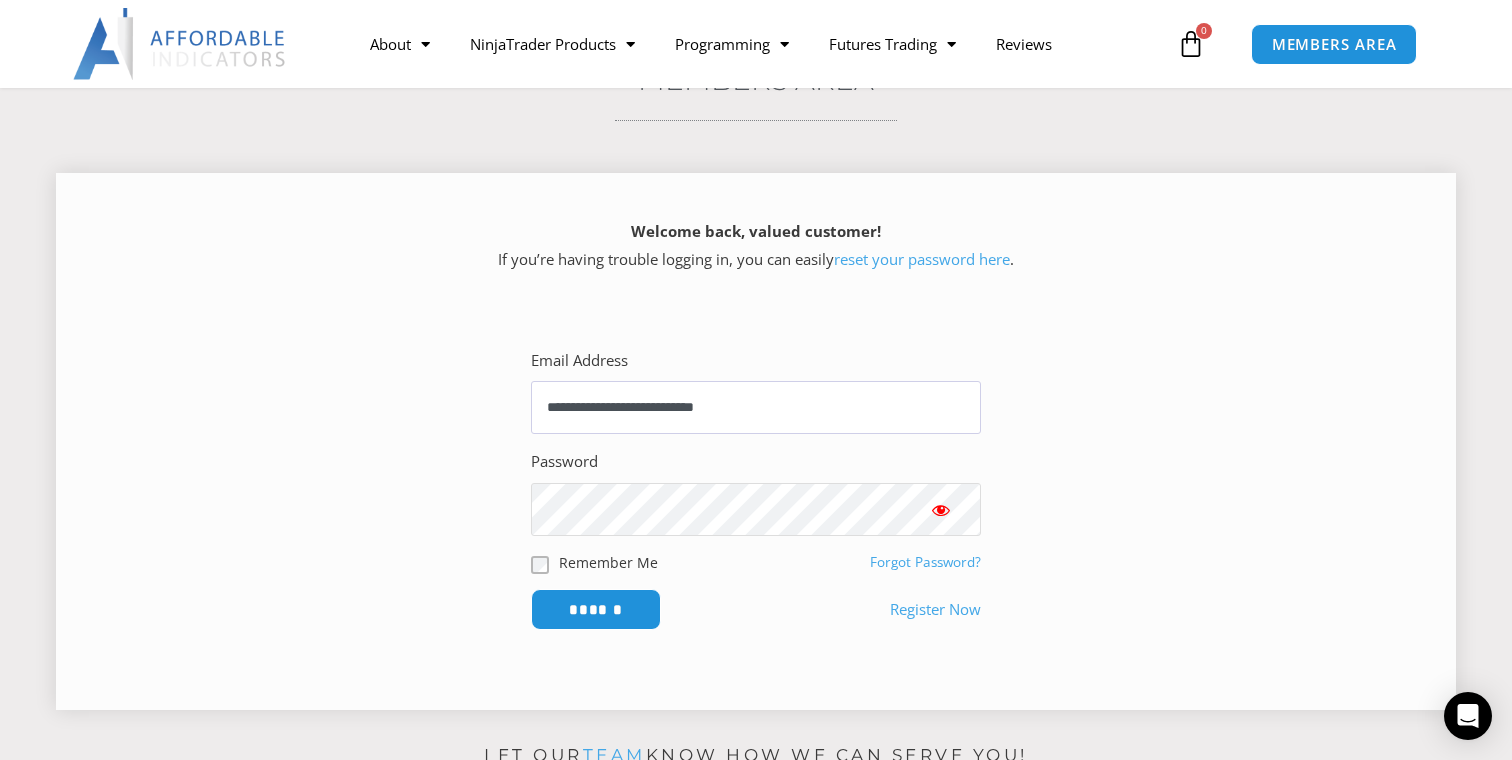 click on "******" at bounding box center [596, 609] 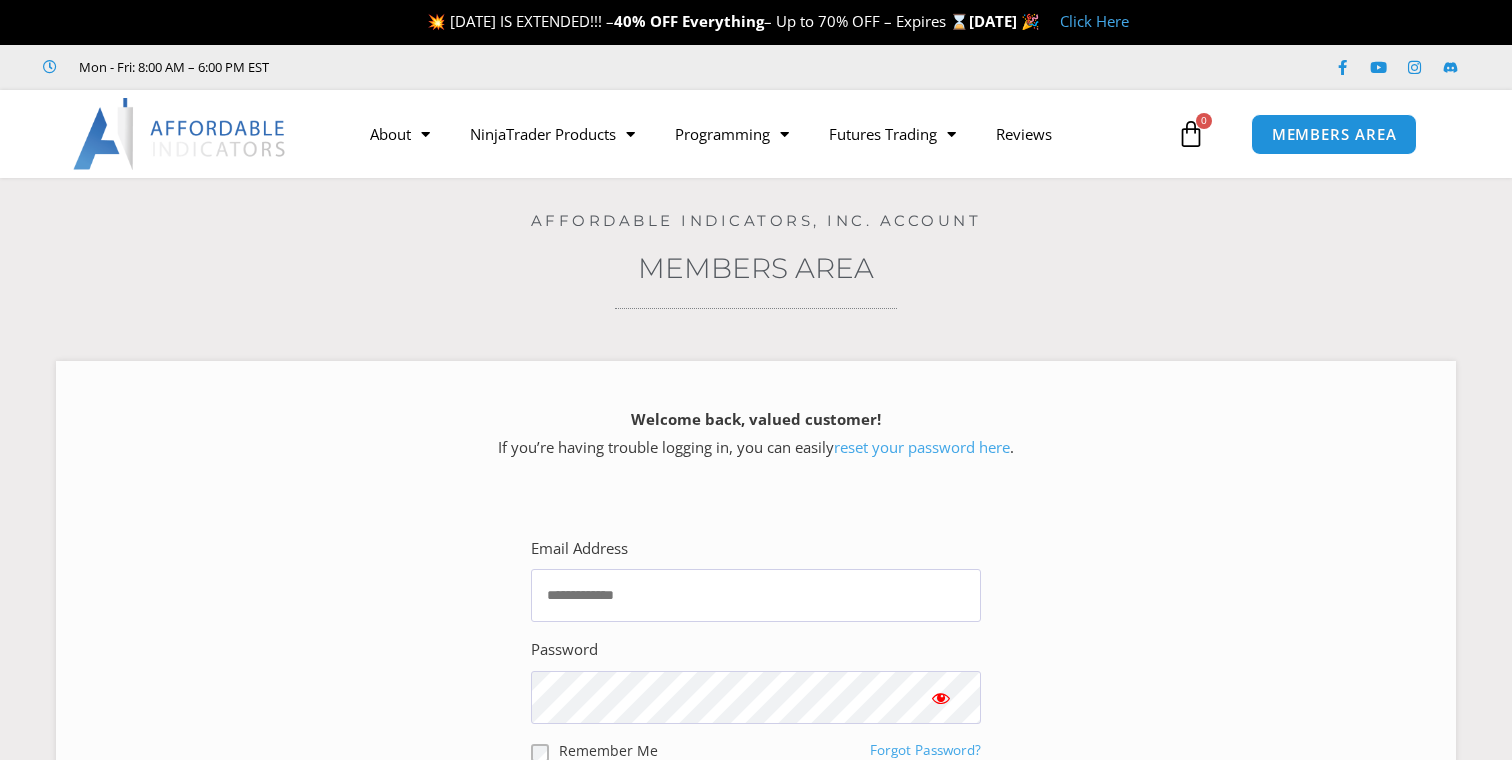 scroll, scrollTop: 0, scrollLeft: 0, axis: both 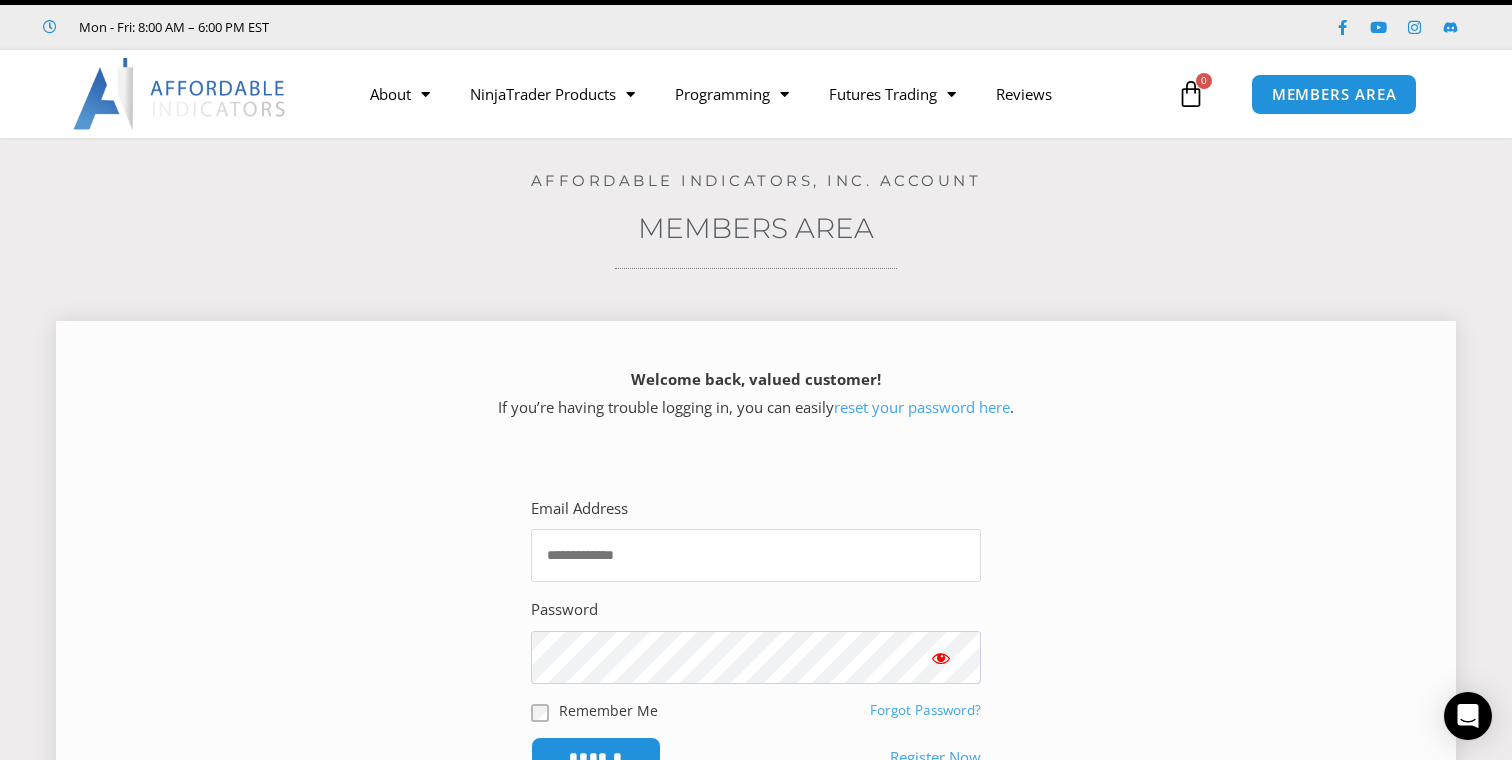 click on "Email Address" at bounding box center [756, 555] 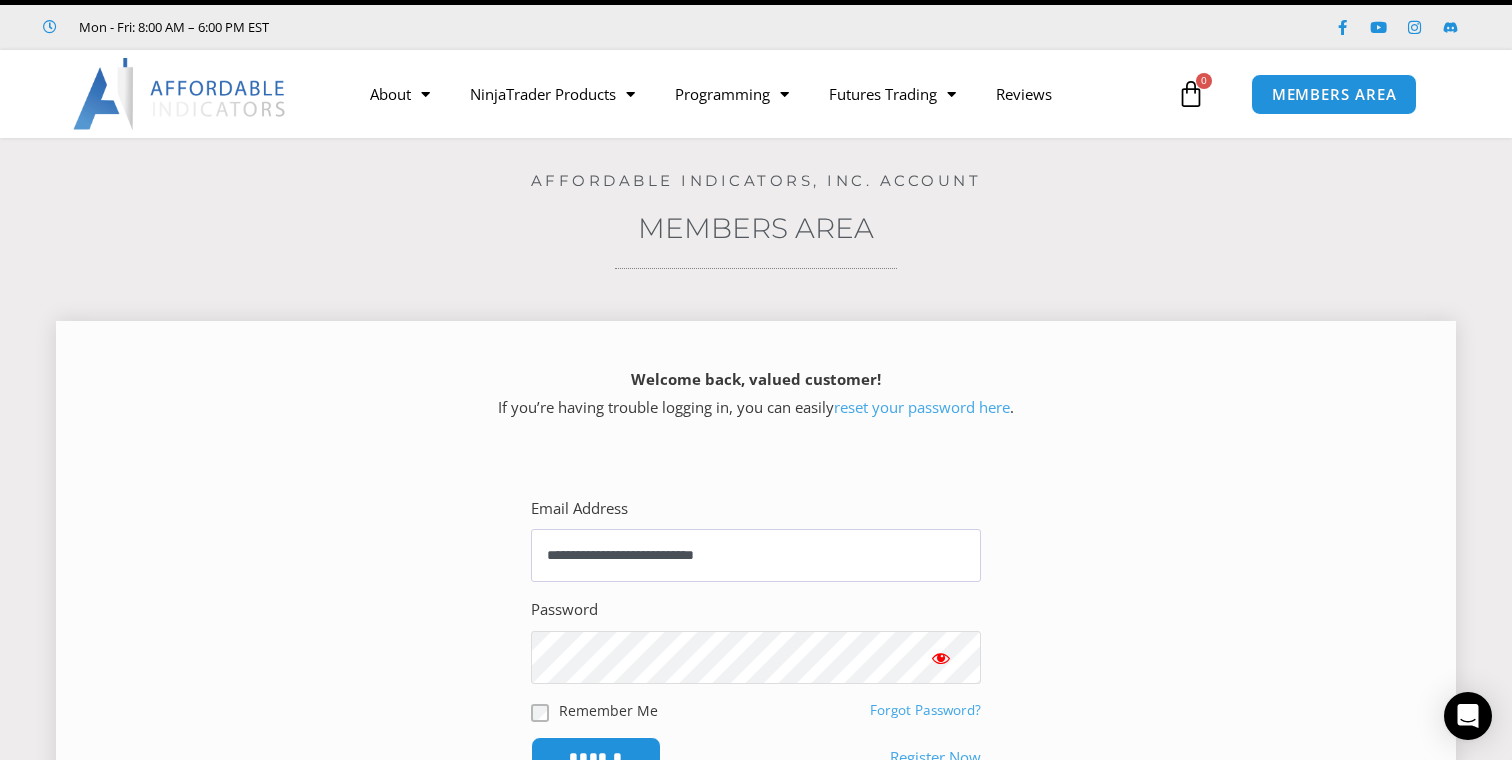 click on "**********" at bounding box center [756, 637] 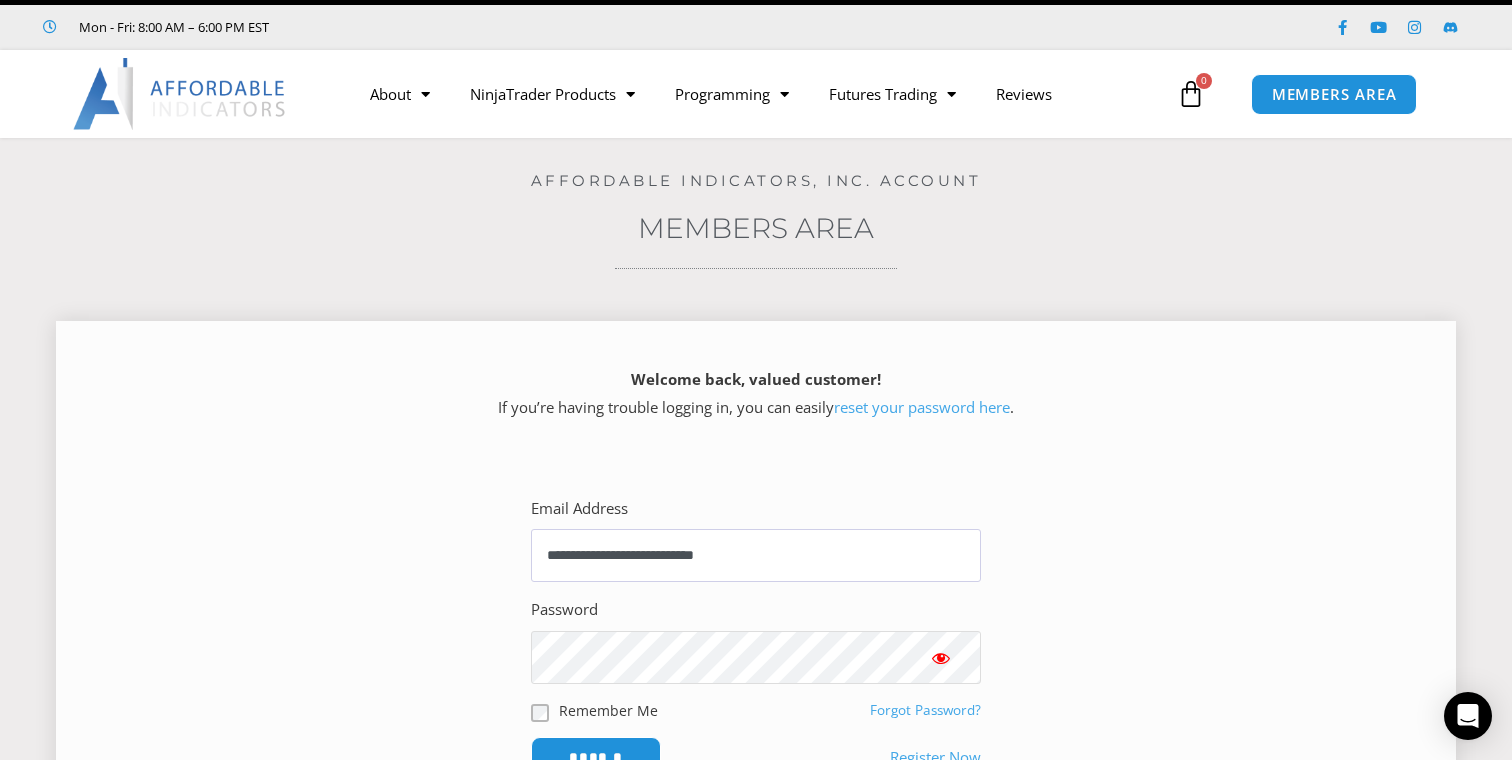 click on "******" at bounding box center [596, 757] 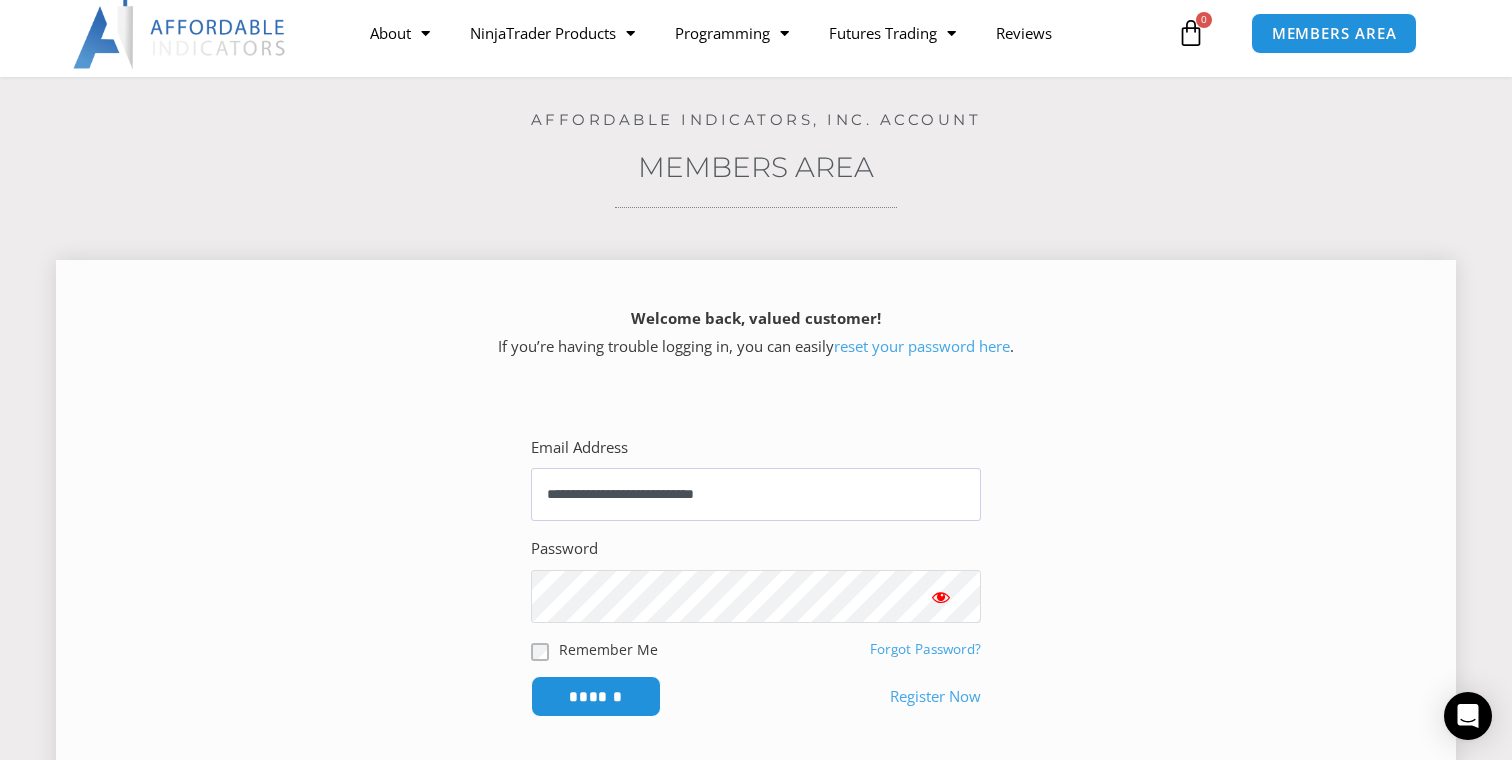 scroll, scrollTop: 107, scrollLeft: 0, axis: vertical 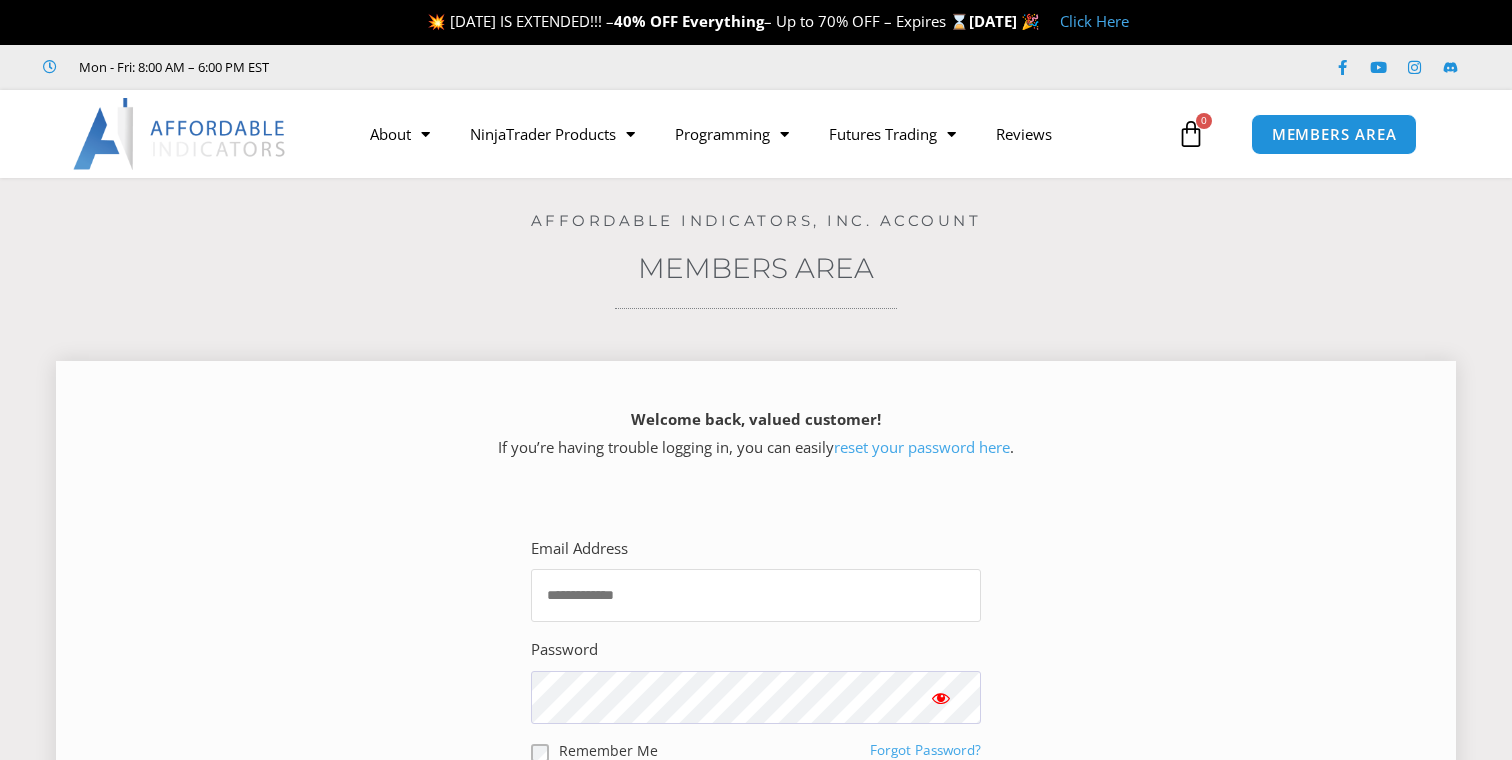 click on "Email Address" at bounding box center [756, 595] 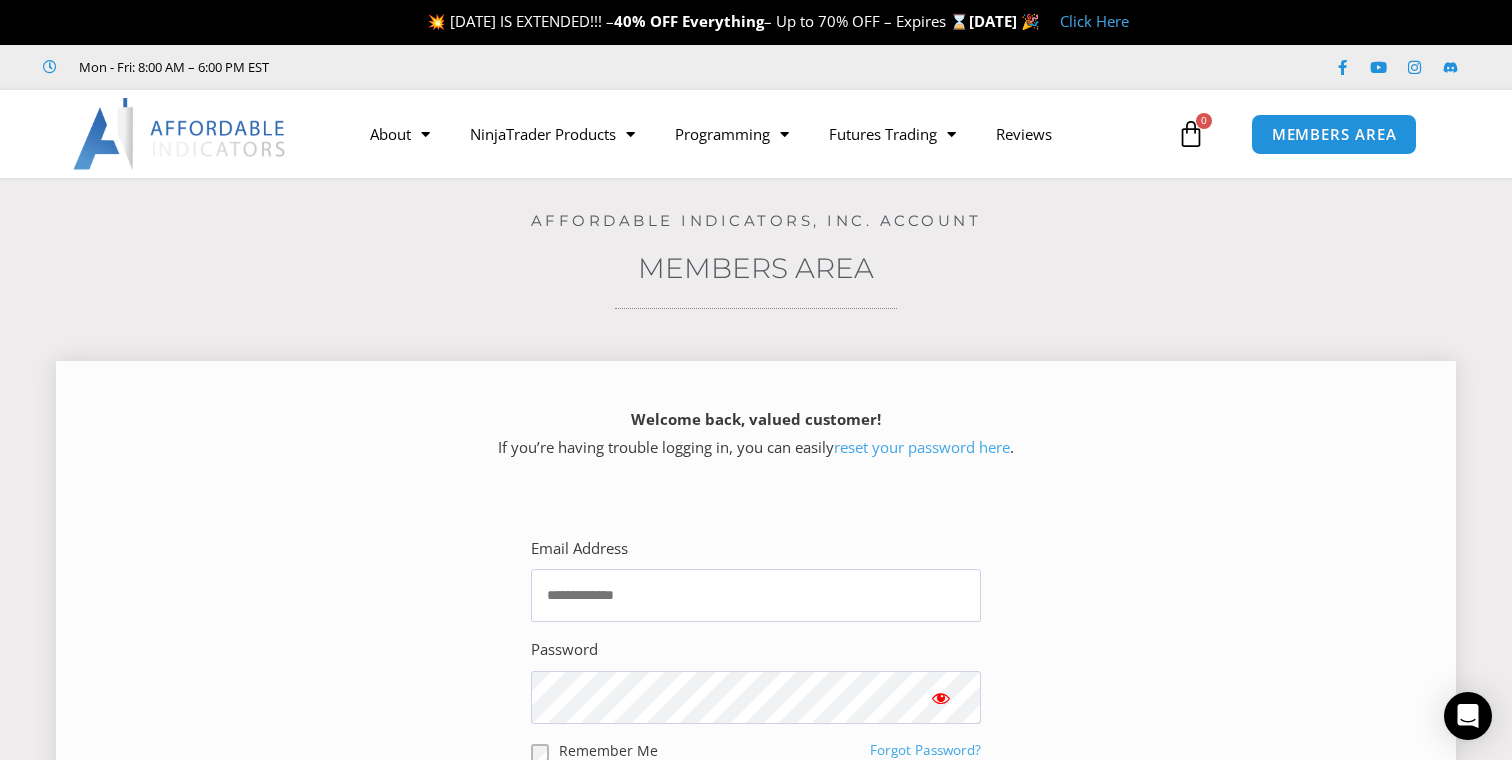 click on "reset your password here" at bounding box center [922, 447] 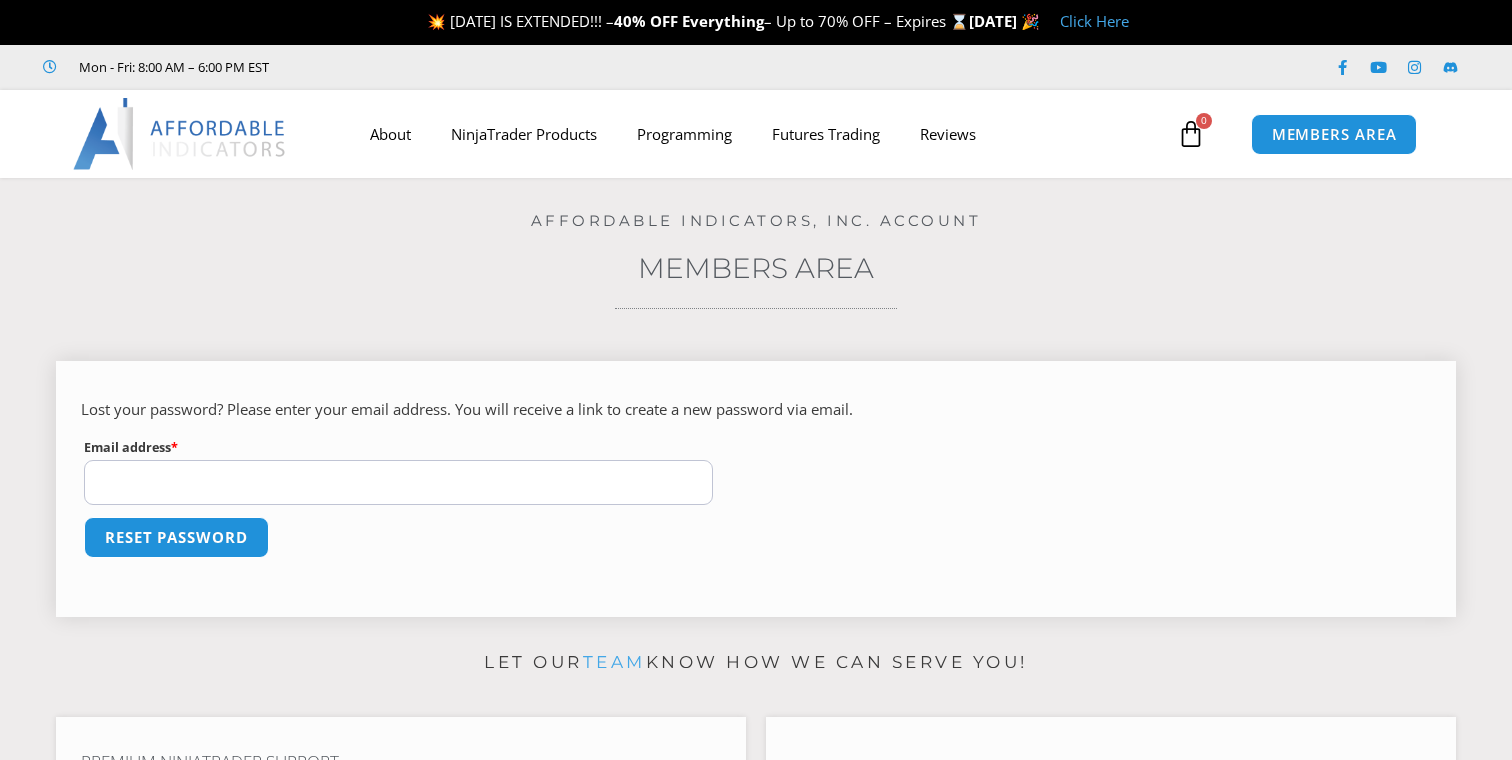scroll, scrollTop: 0, scrollLeft: 0, axis: both 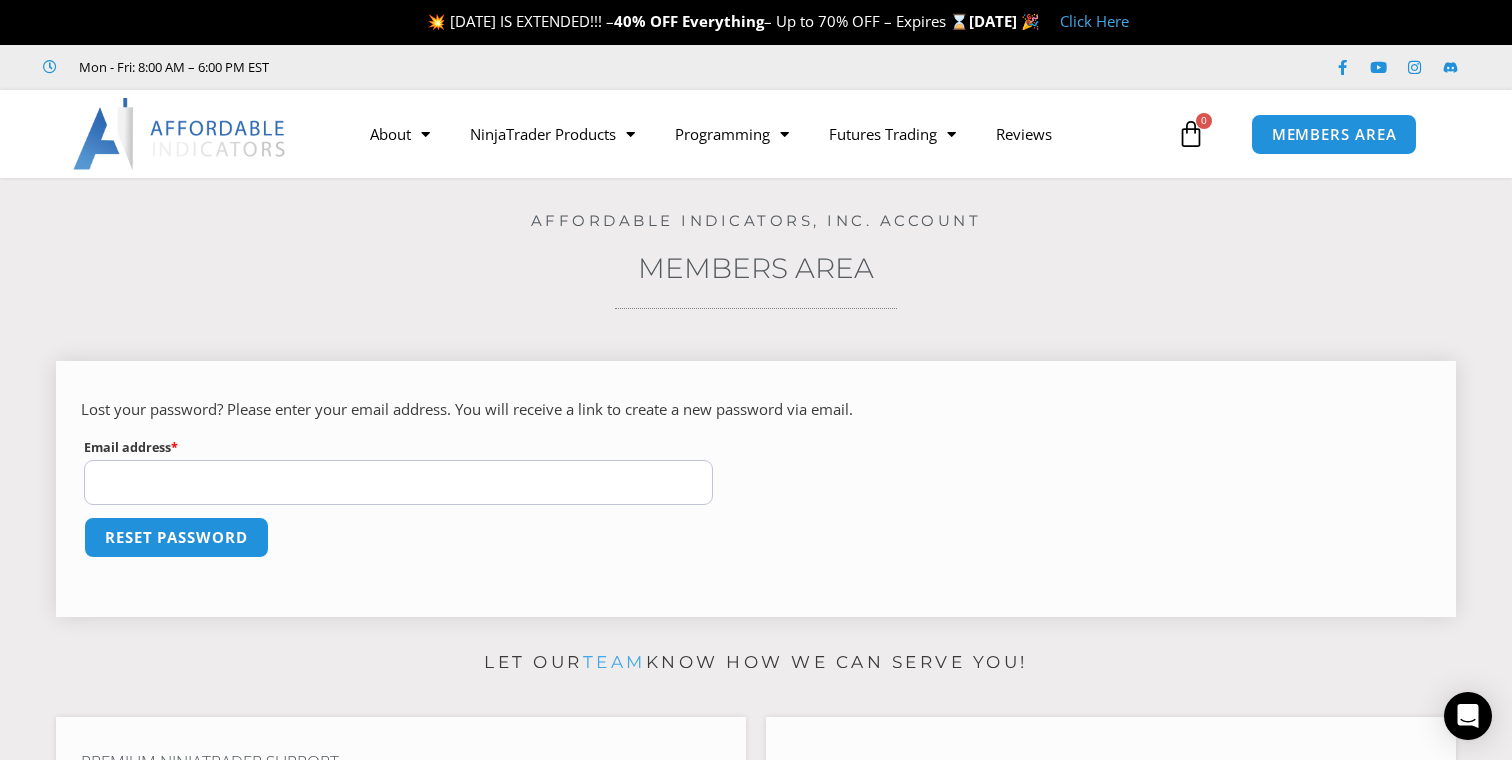 click on "Email address  * Required" at bounding box center [398, 482] 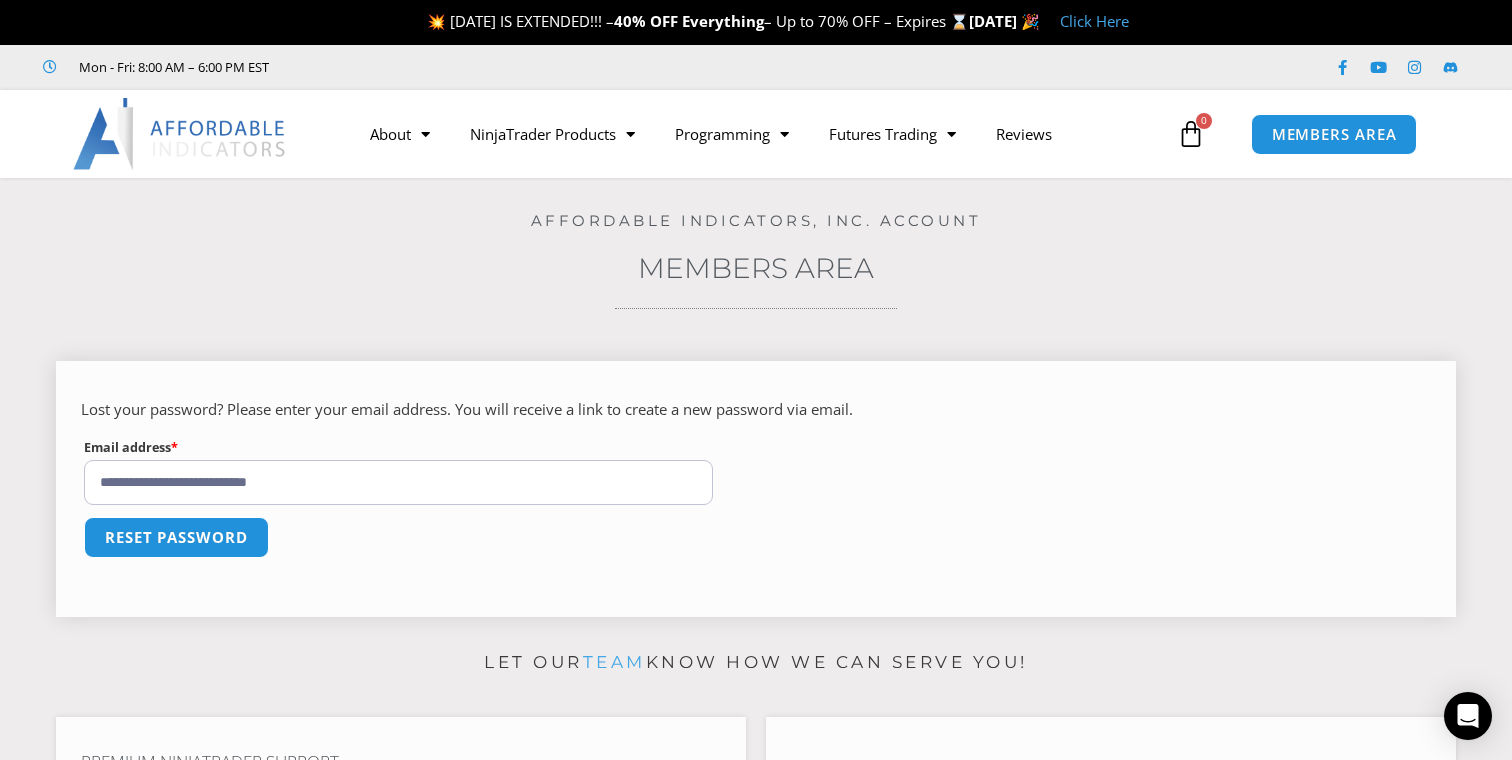 click on "Reset password" at bounding box center [756, 550] 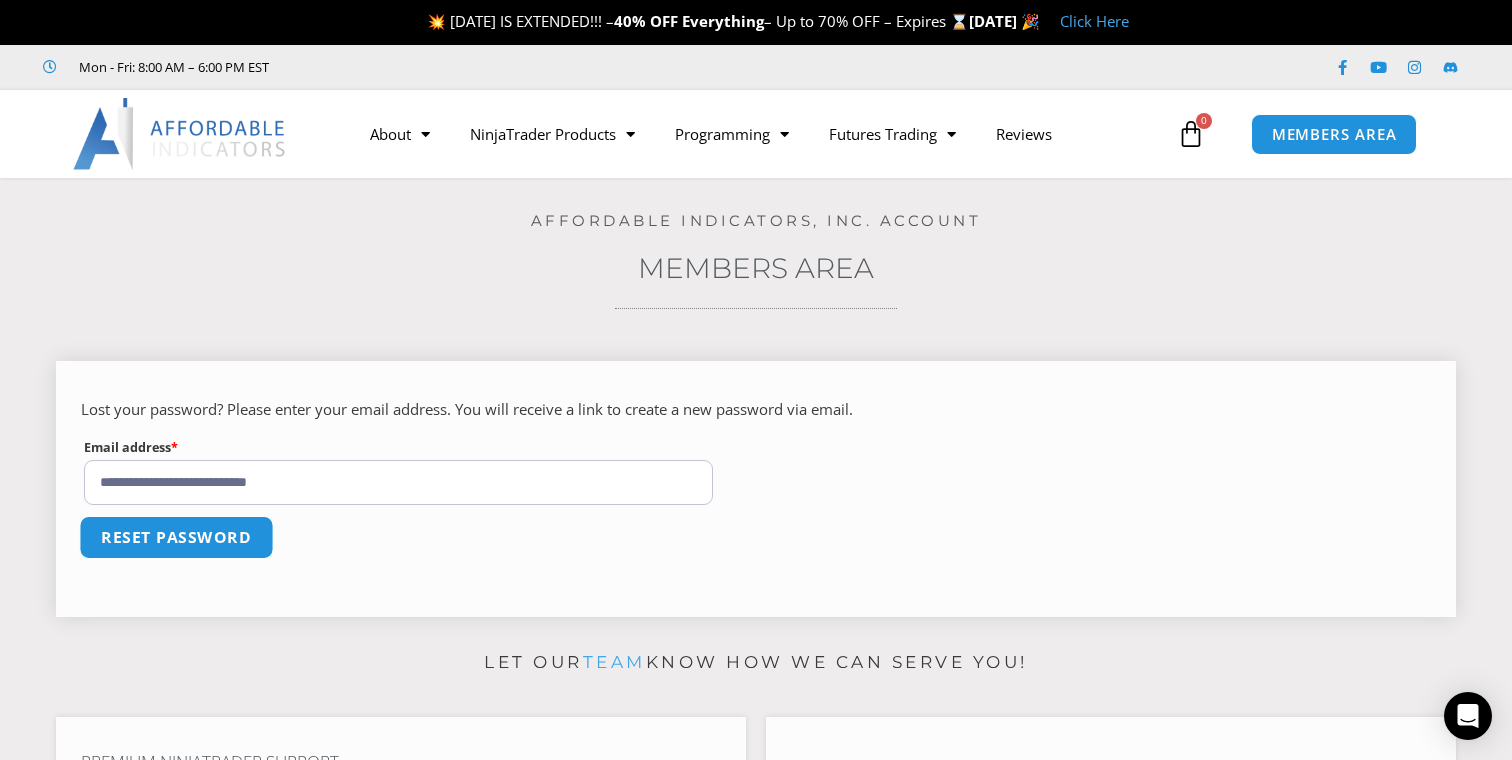 click on "Reset password" at bounding box center (176, 537) 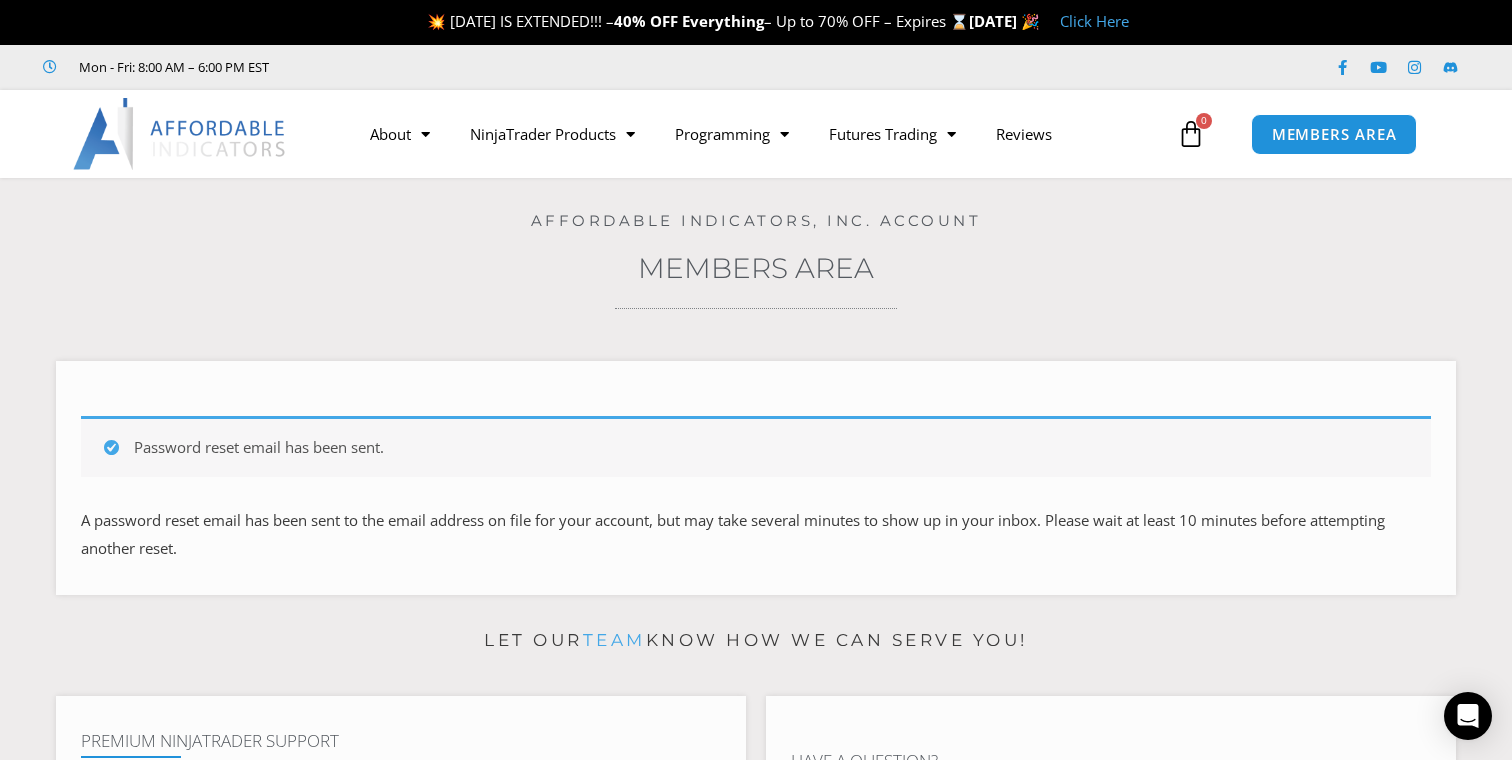 scroll, scrollTop: 0, scrollLeft: 0, axis: both 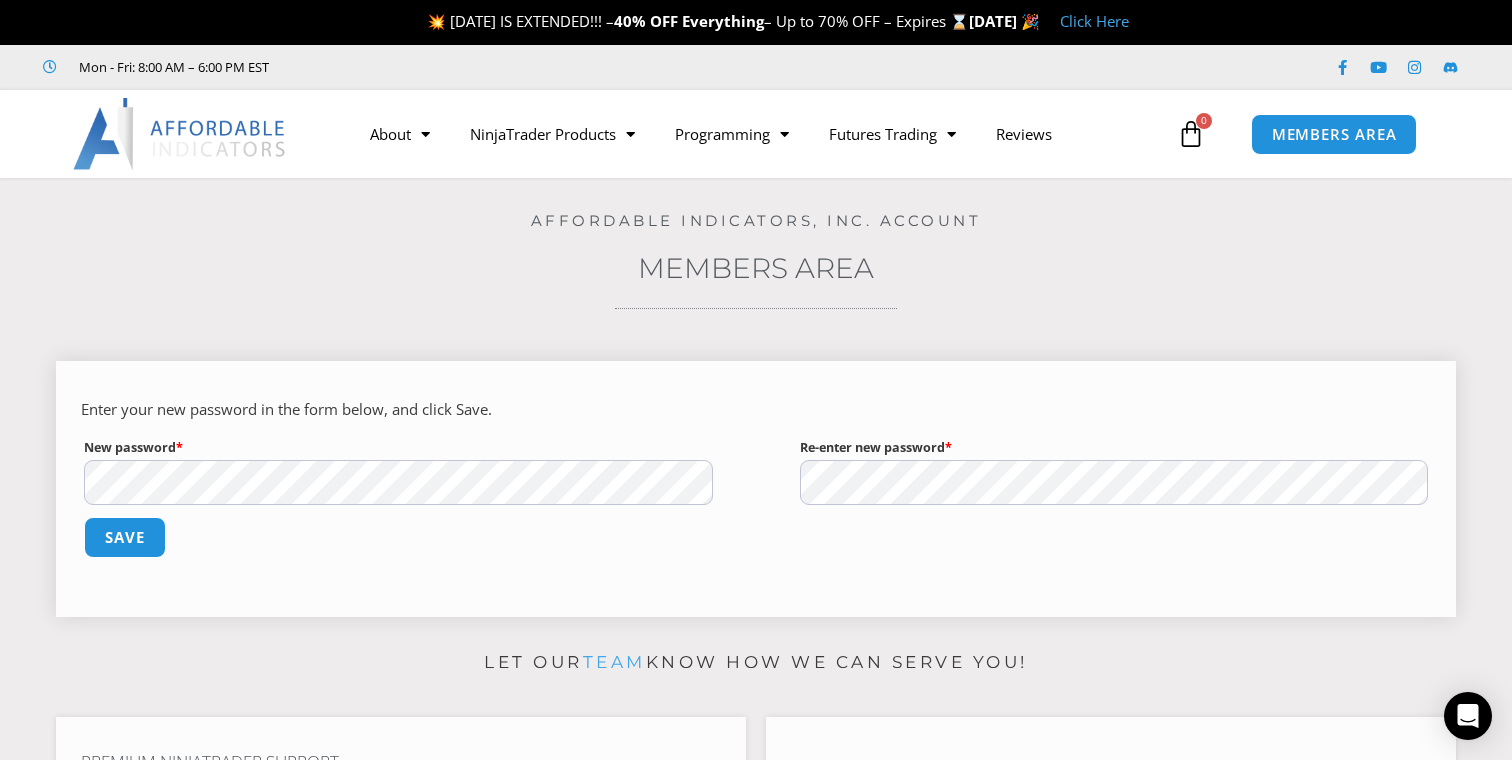 click on "Save" at bounding box center [125, 537] 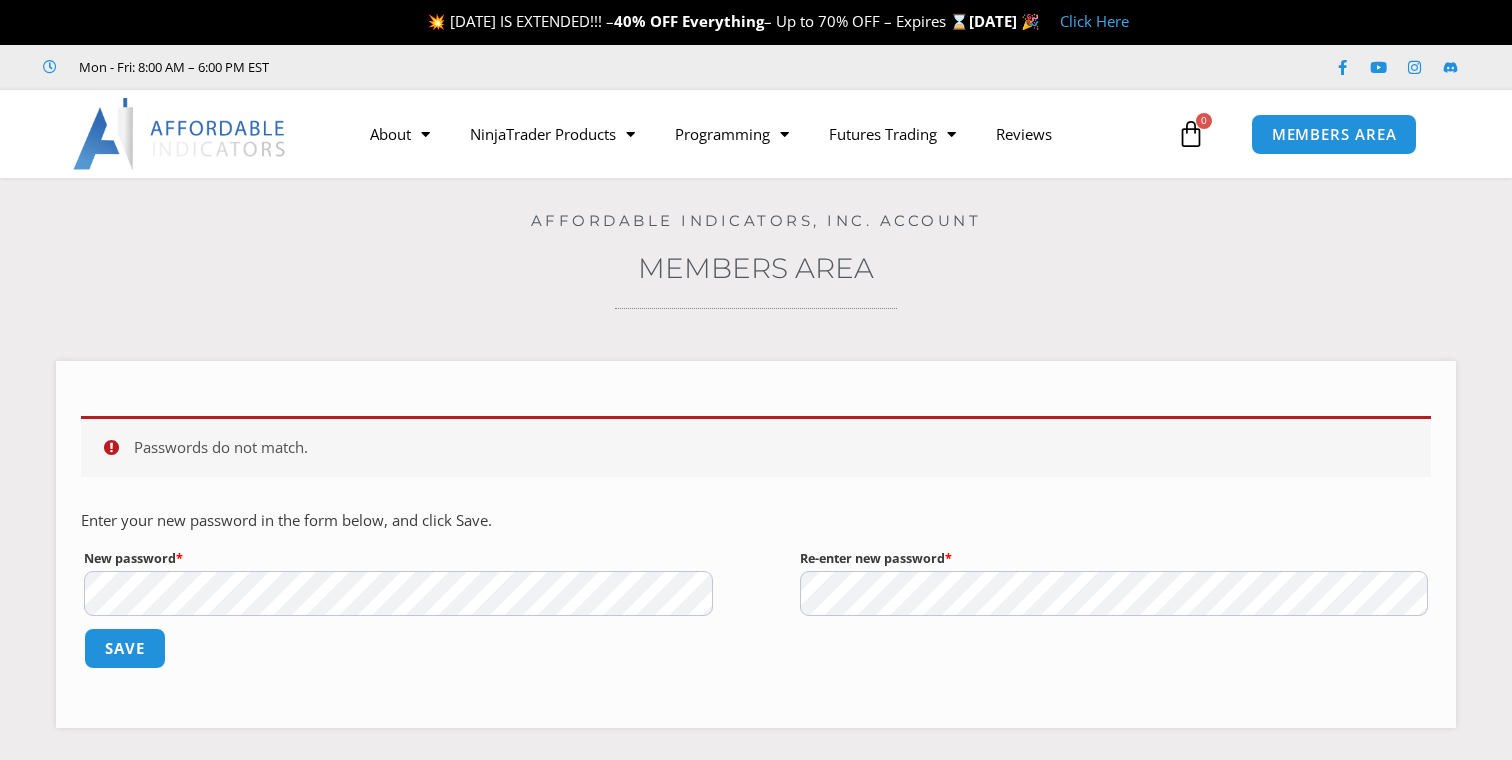 scroll, scrollTop: 0, scrollLeft: 0, axis: both 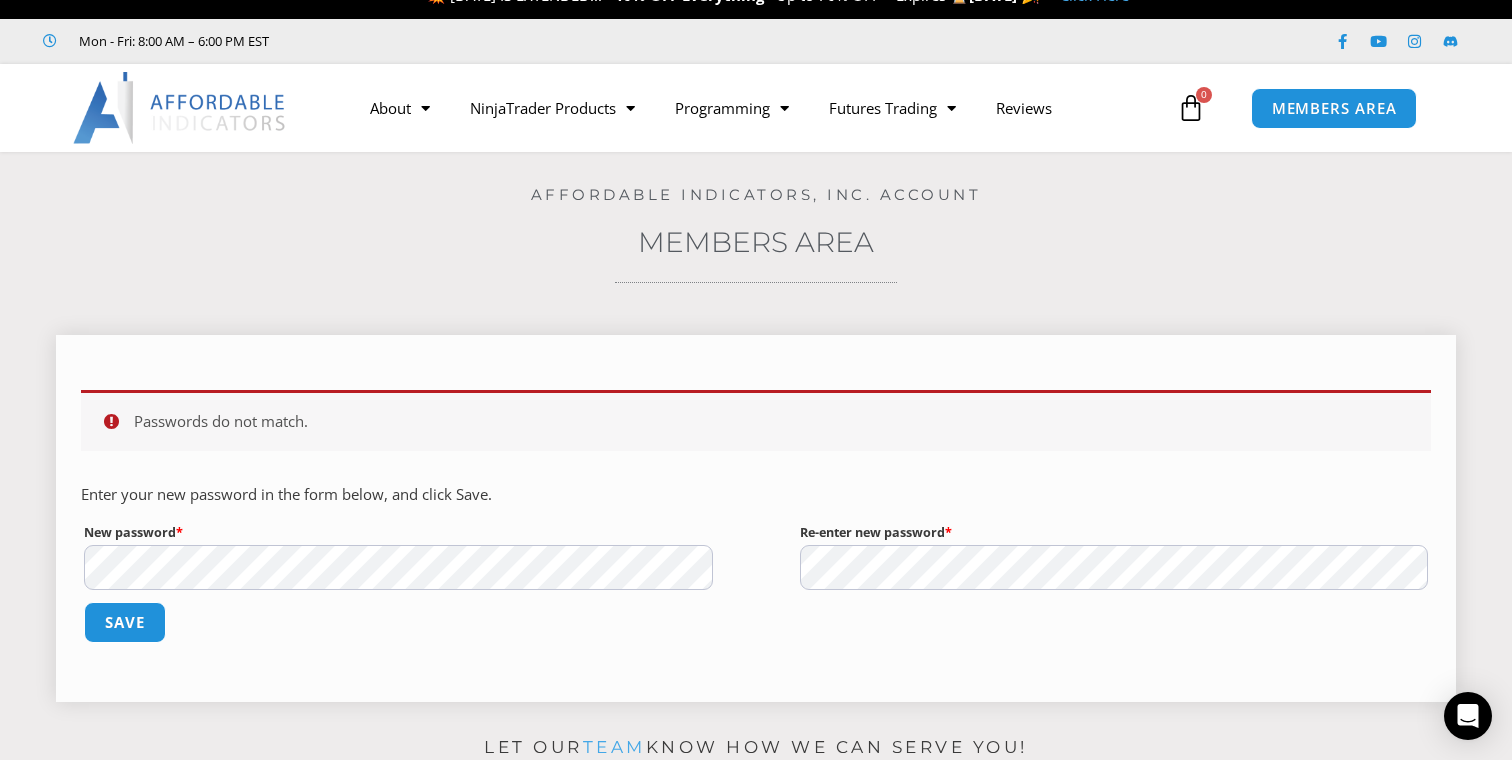 click on "Save" at bounding box center (125, 622) 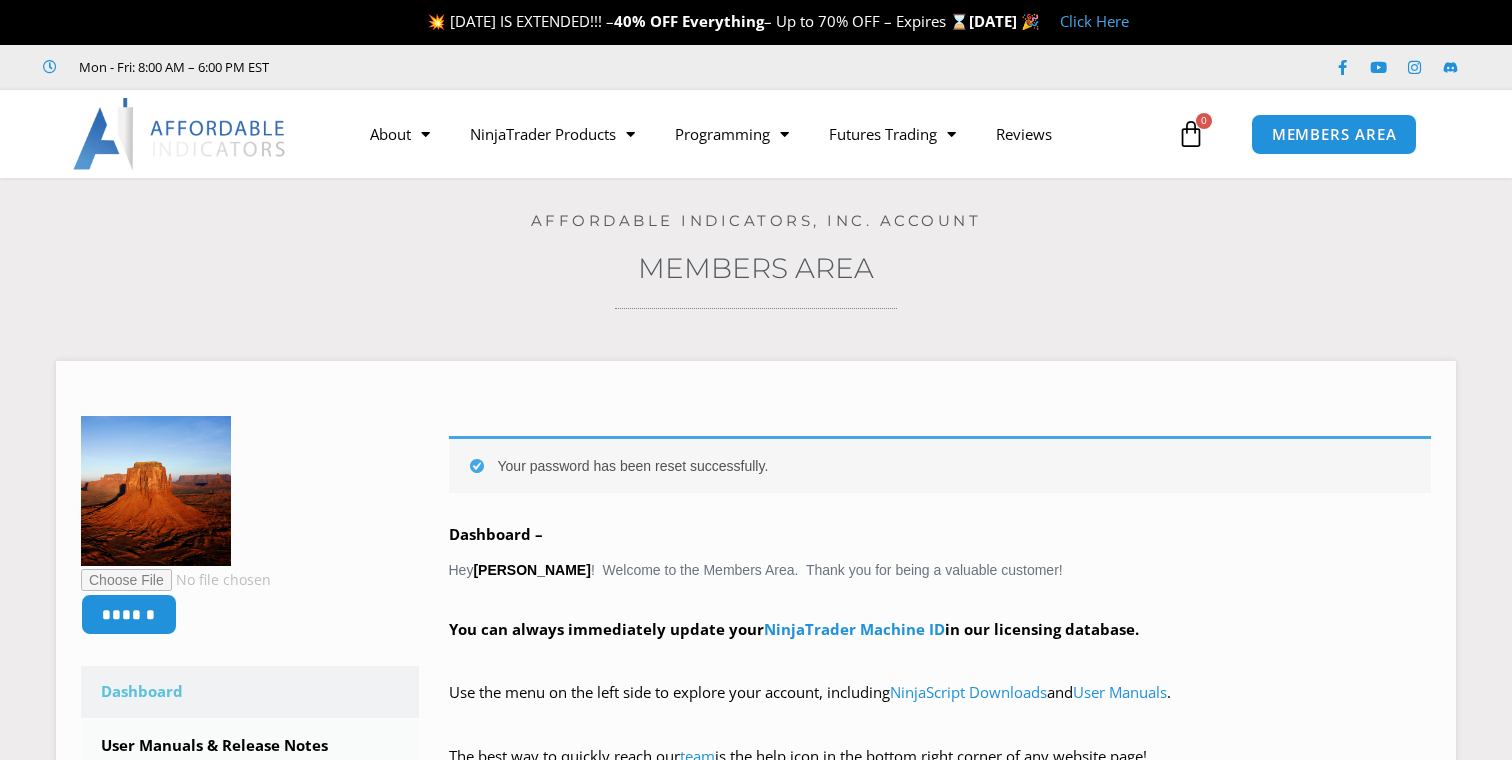 scroll, scrollTop: 0, scrollLeft: 0, axis: both 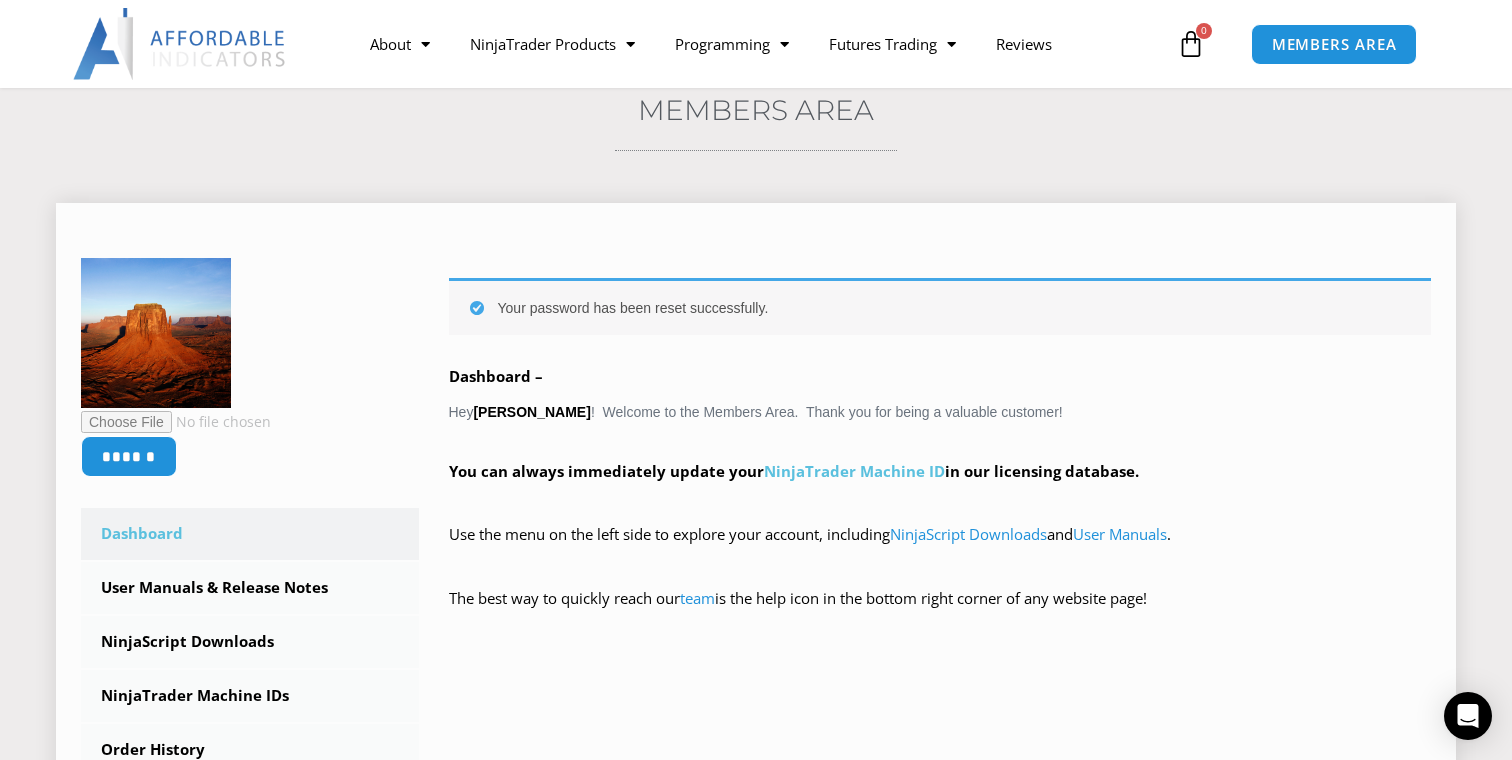 click on "NinjaTrader Machine ID" at bounding box center (854, 471) 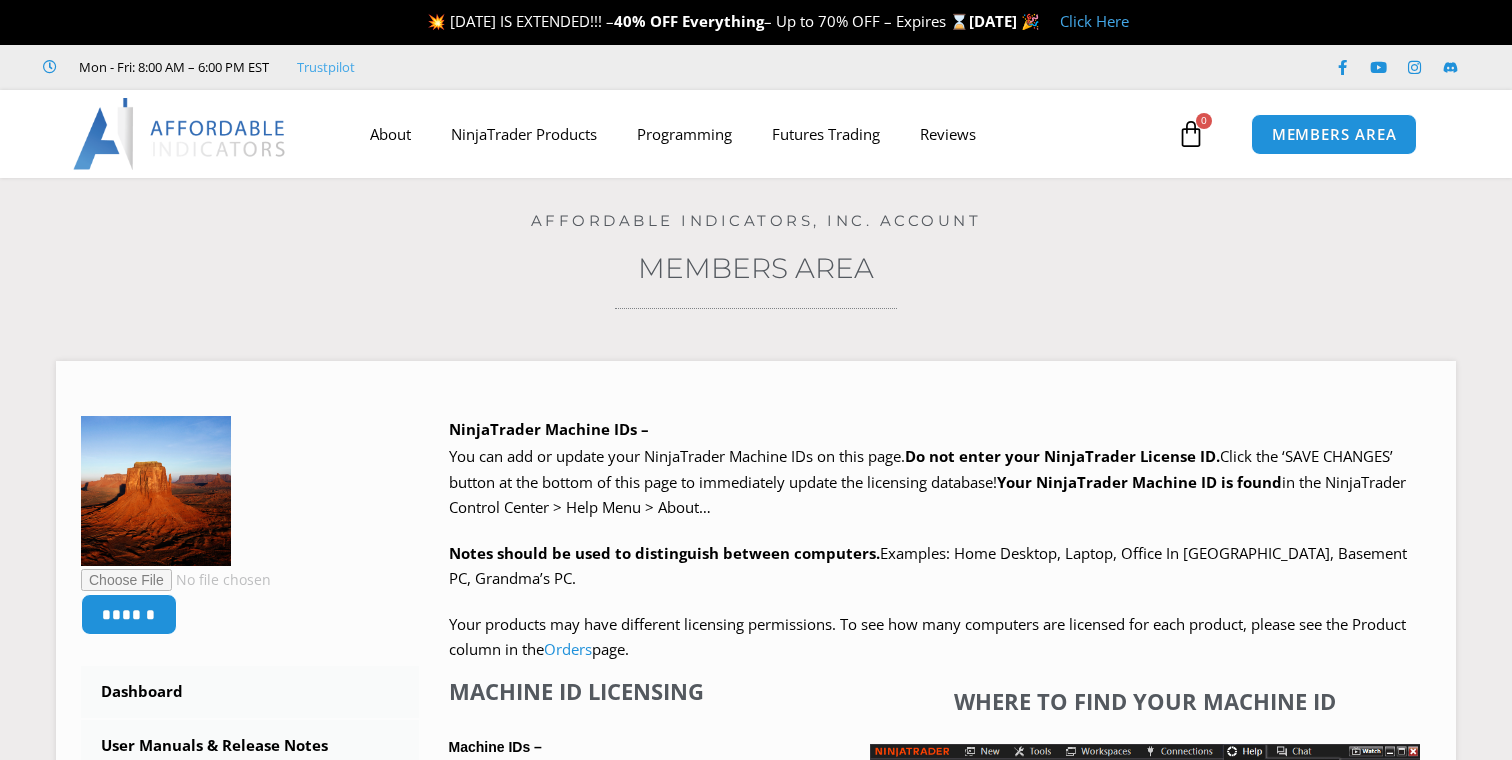 scroll, scrollTop: 0, scrollLeft: 0, axis: both 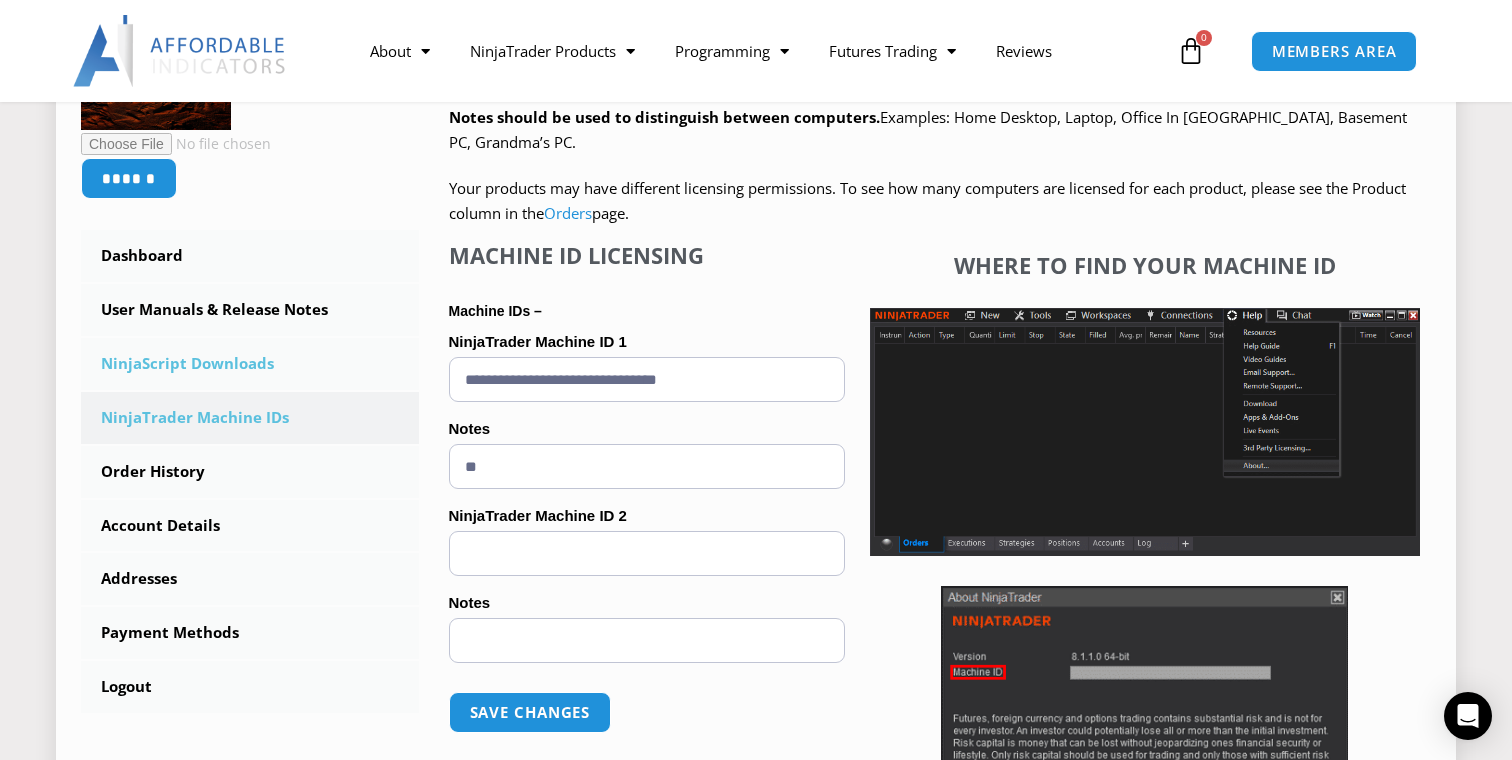 drag, startPoint x: 773, startPoint y: 382, endPoint x: 393, endPoint y: 373, distance: 380.10657 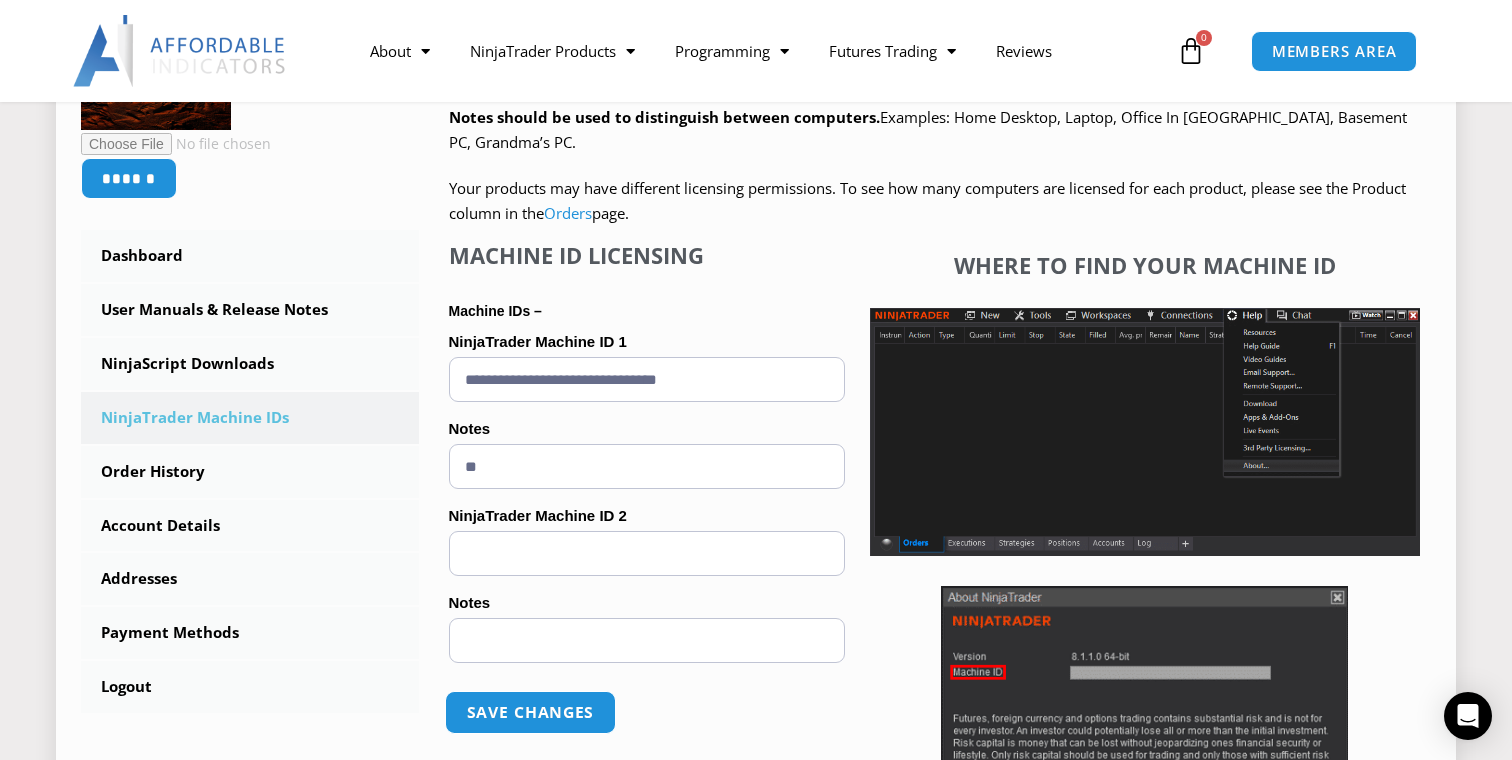 type on "**********" 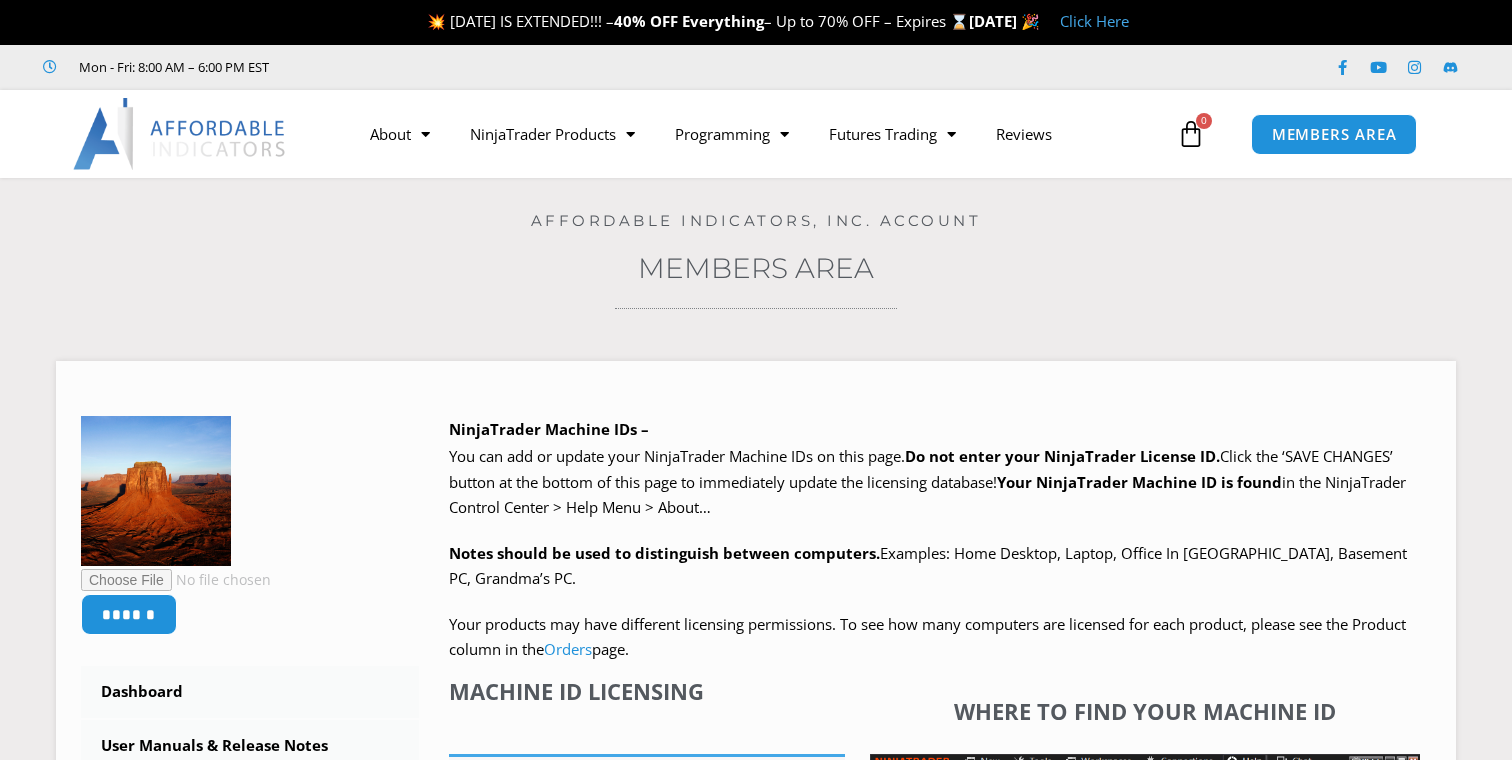 scroll, scrollTop: 0, scrollLeft: 0, axis: both 